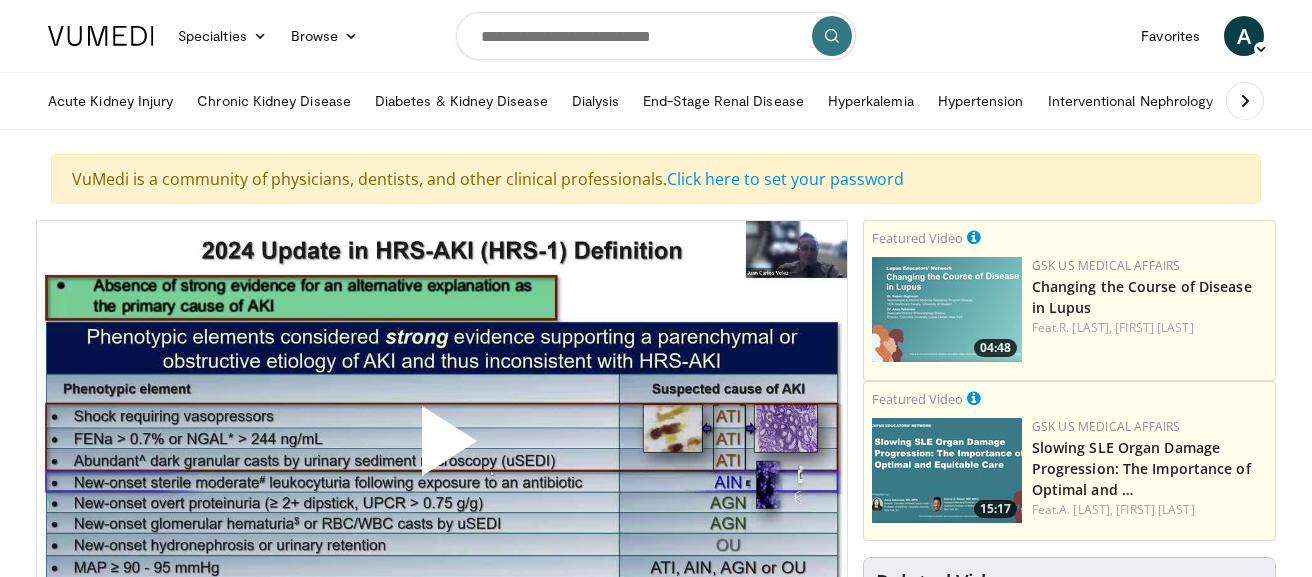 scroll, scrollTop: 210, scrollLeft: 0, axis: vertical 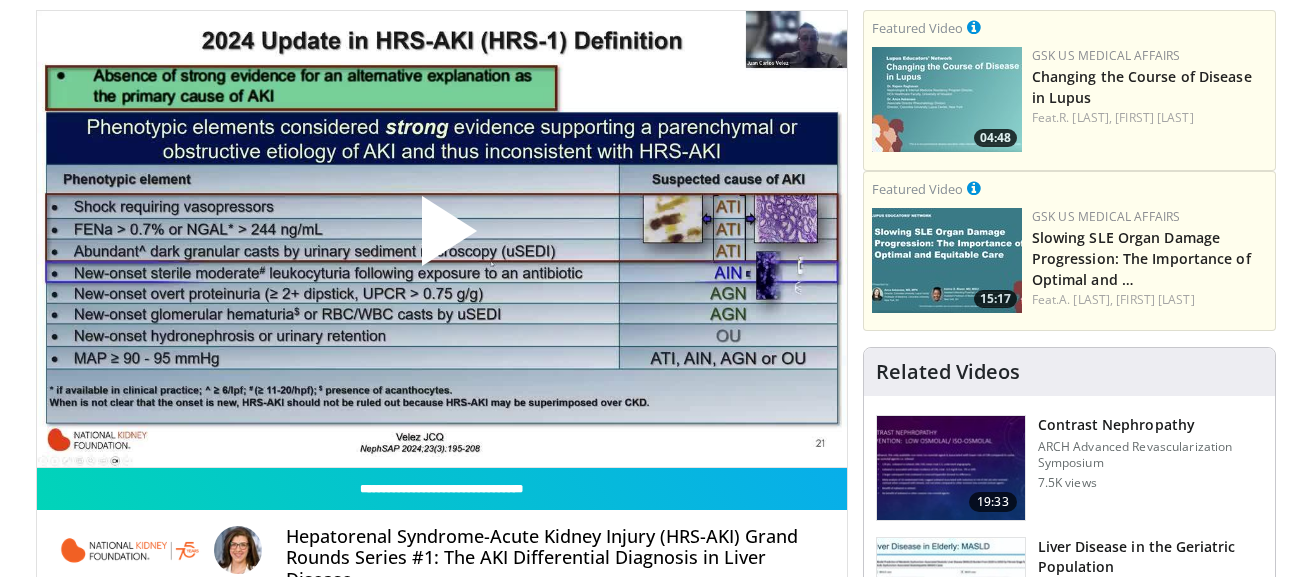 click at bounding box center [442, 239] 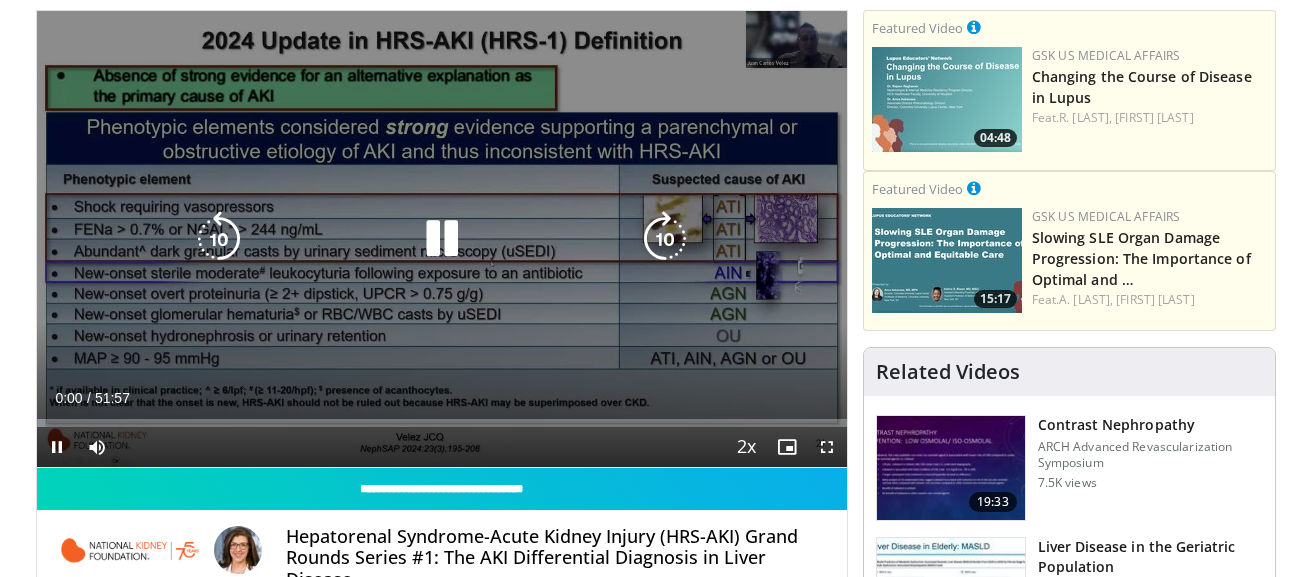 scroll, scrollTop: 0, scrollLeft: 0, axis: both 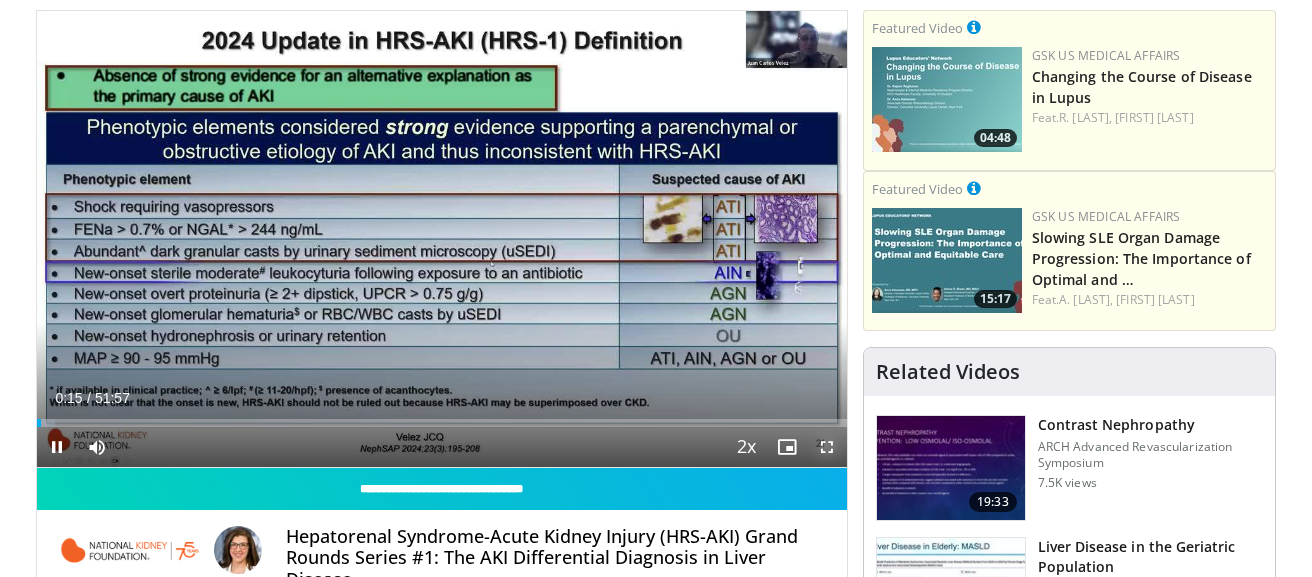 click at bounding box center [827, 447] 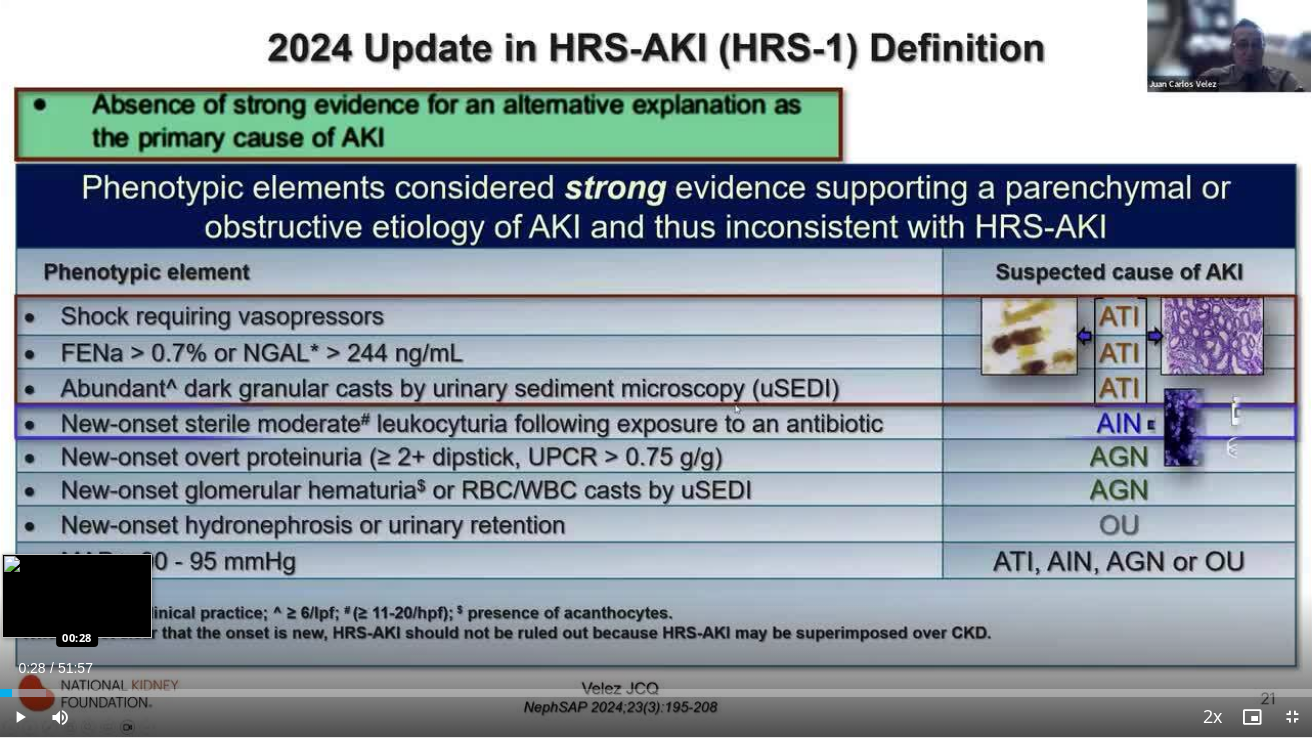 click on "00:28" at bounding box center (6, 693) 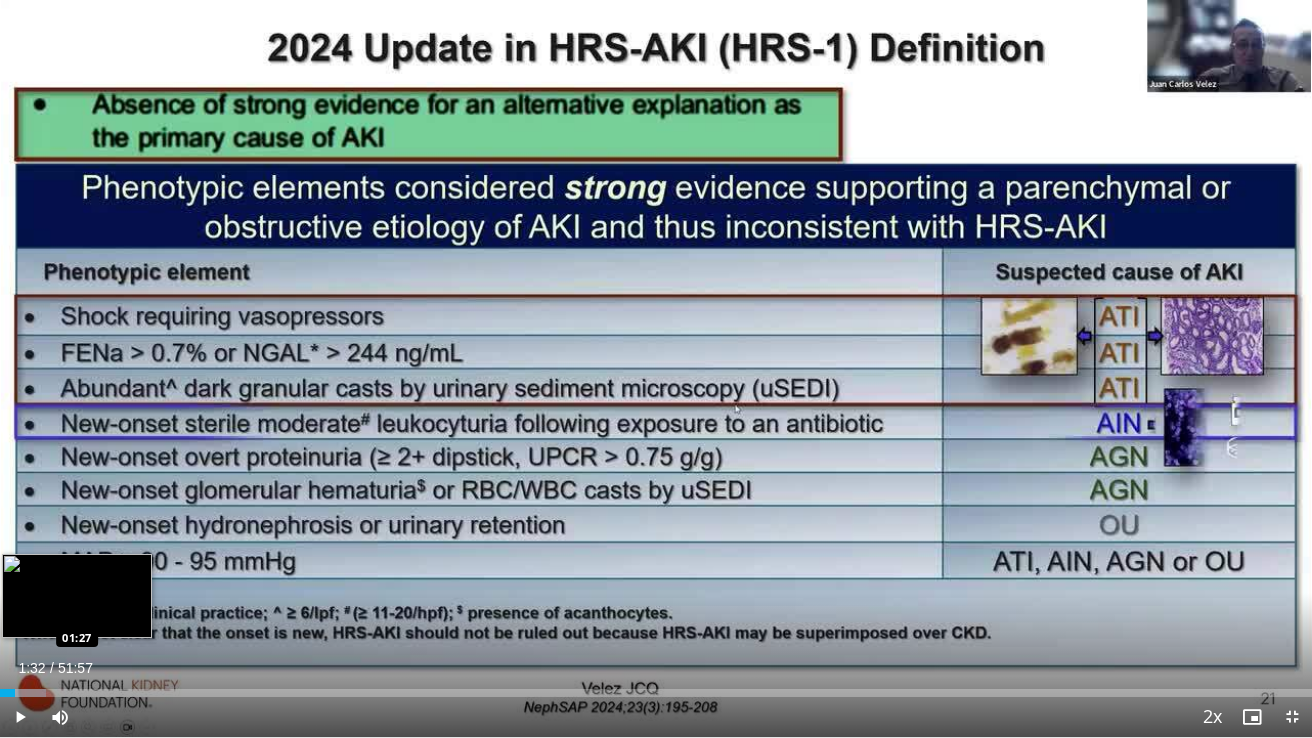 click at bounding box center (25, 693) 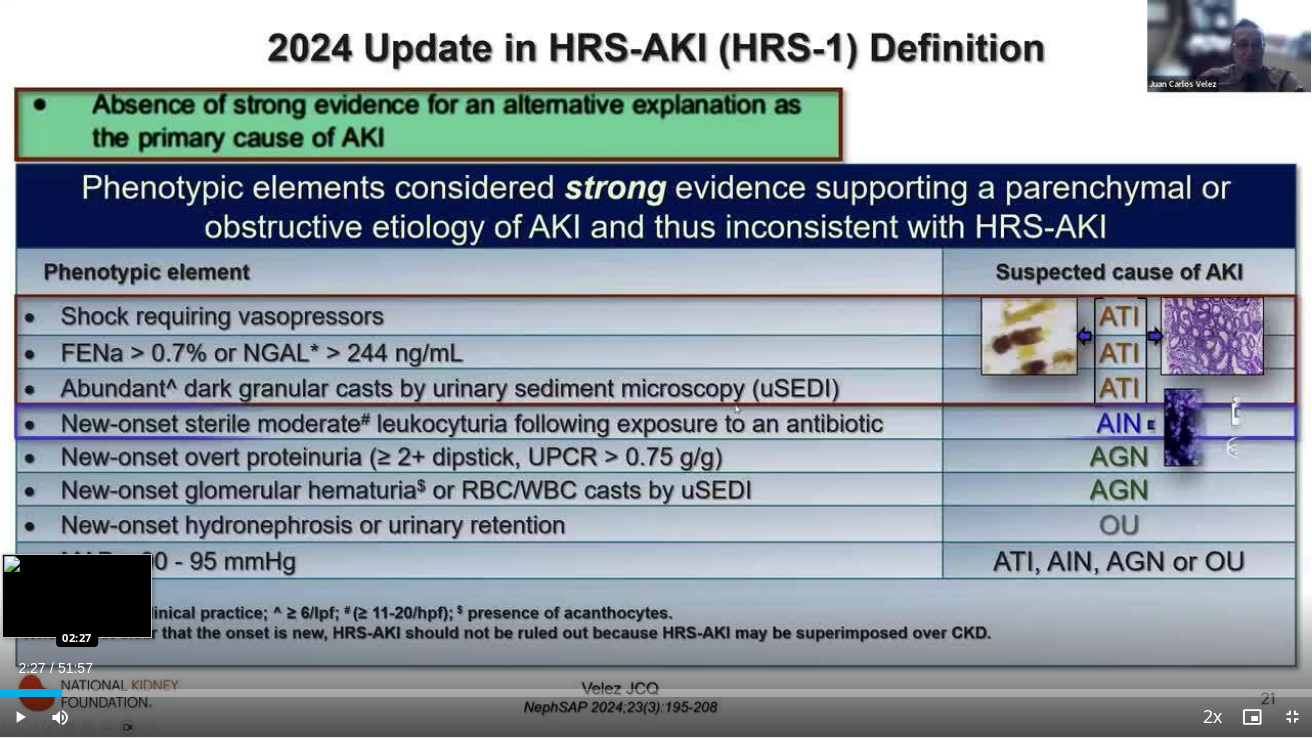 click at bounding box center [47, 693] 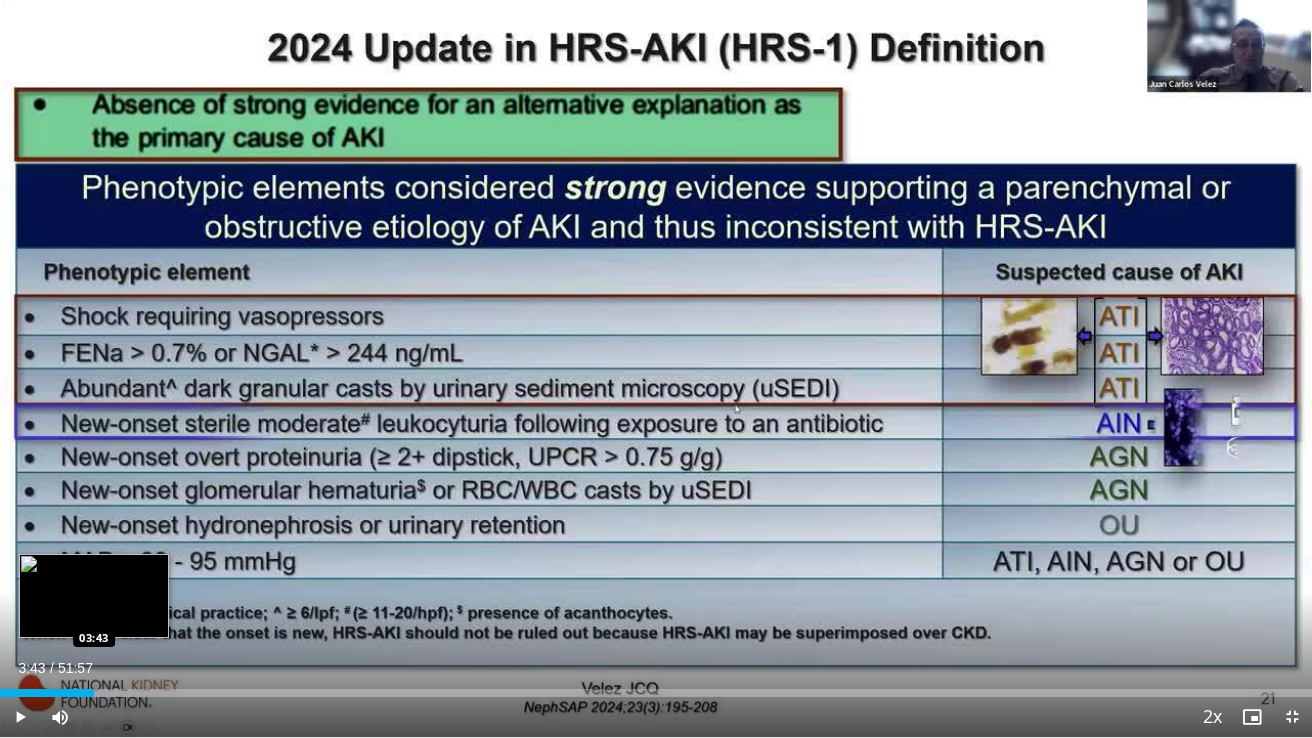 click on "Loaded :  8.02% 03:43 03:43" at bounding box center [656, 687] 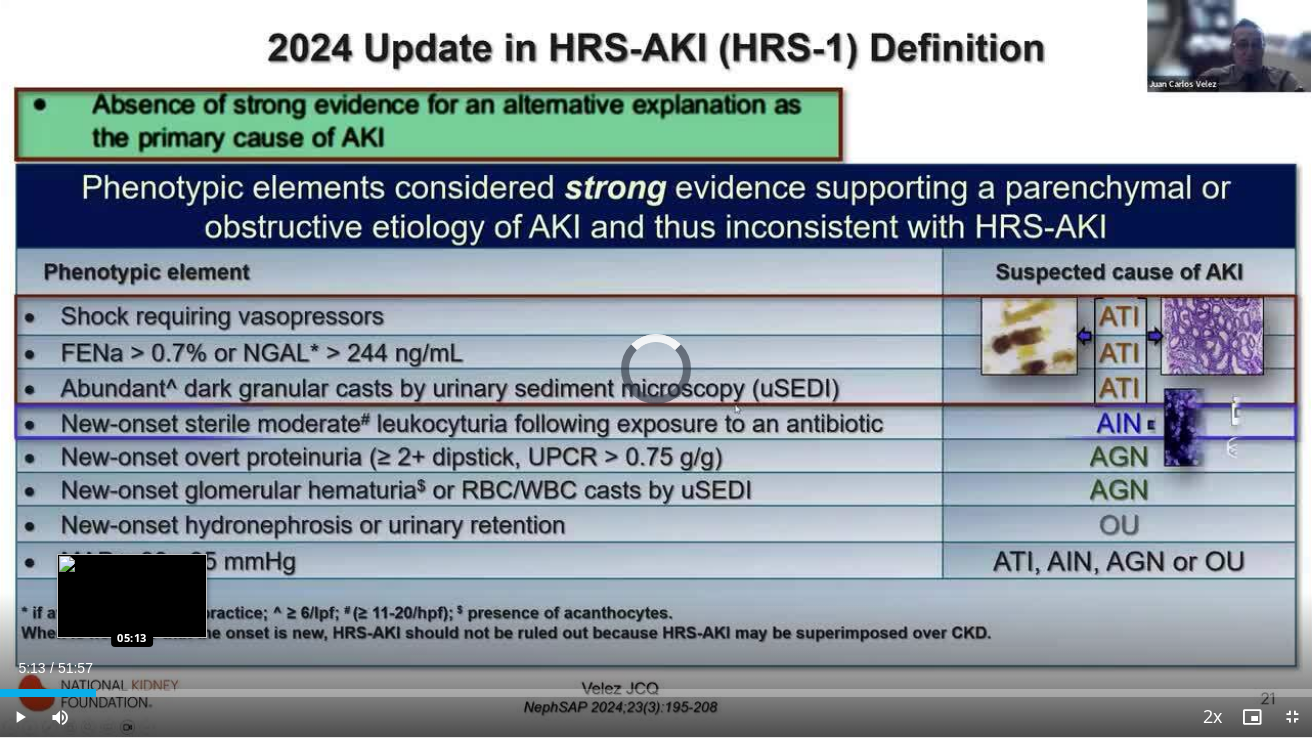 click on "Loaded :  0.00% 05:13 05:13" at bounding box center [656, 687] 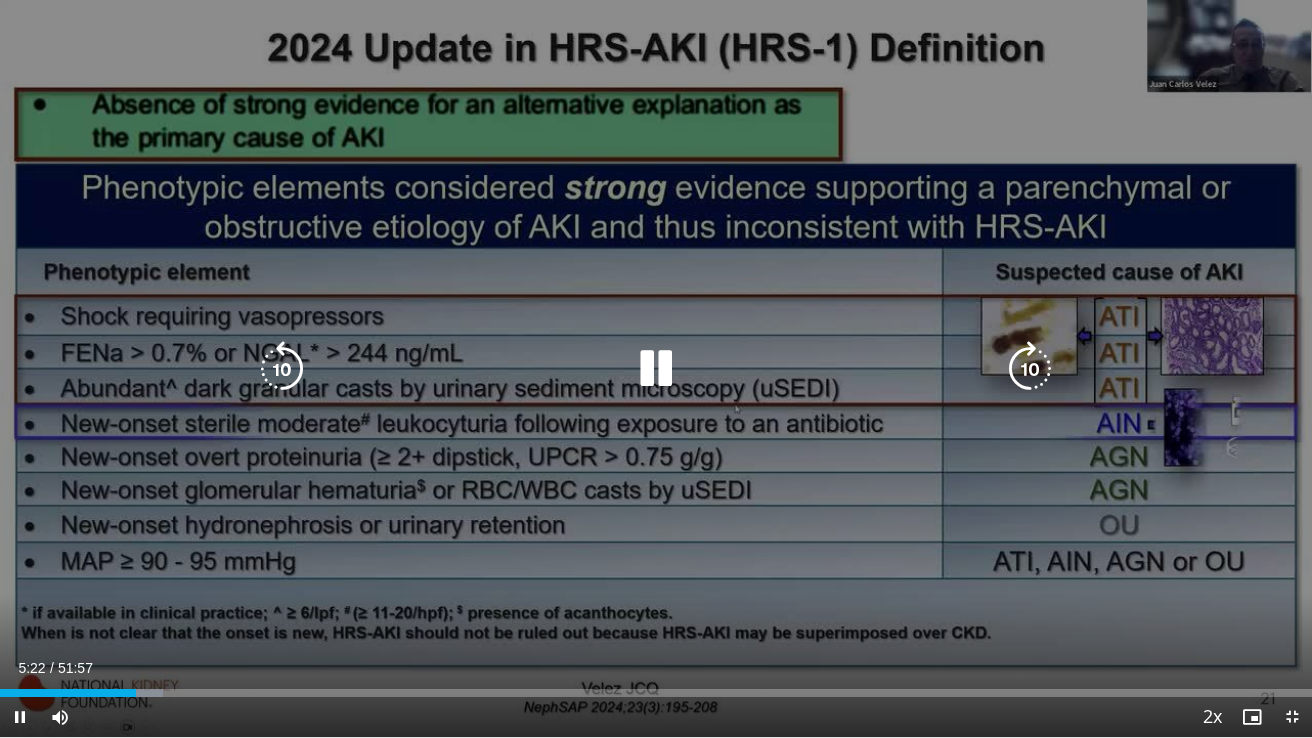 click on "**********" at bounding box center [656, 369] 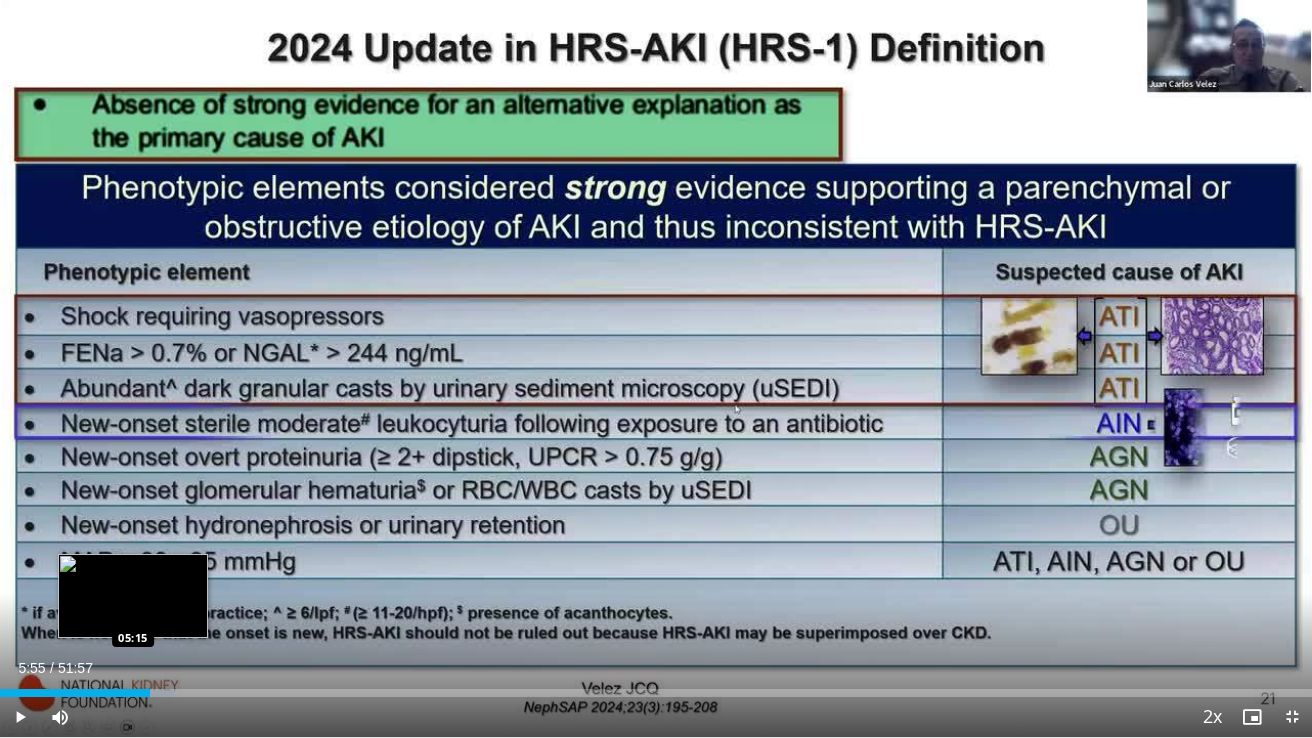 click on "Loaded :  13.36% 05:55 05:15" at bounding box center [656, 687] 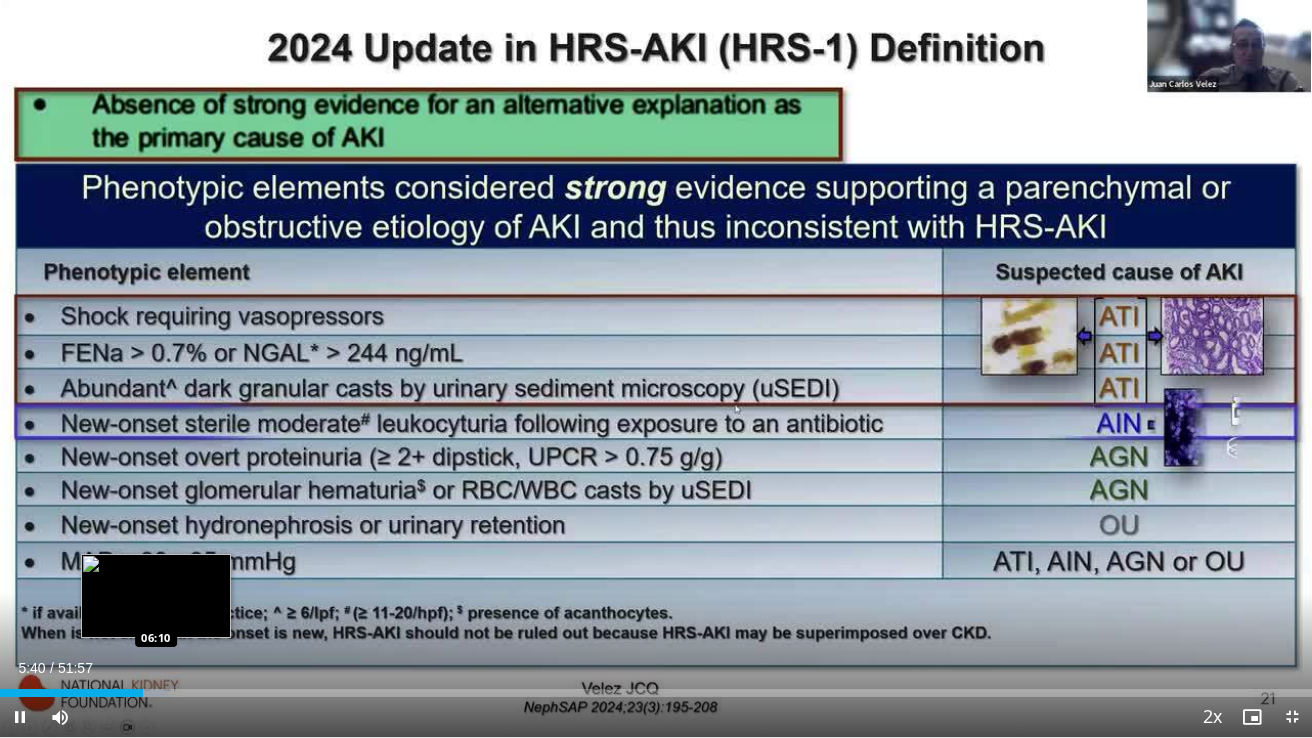 click on "Loaded :  12.83% 05:40 06:10" at bounding box center (656, 687) 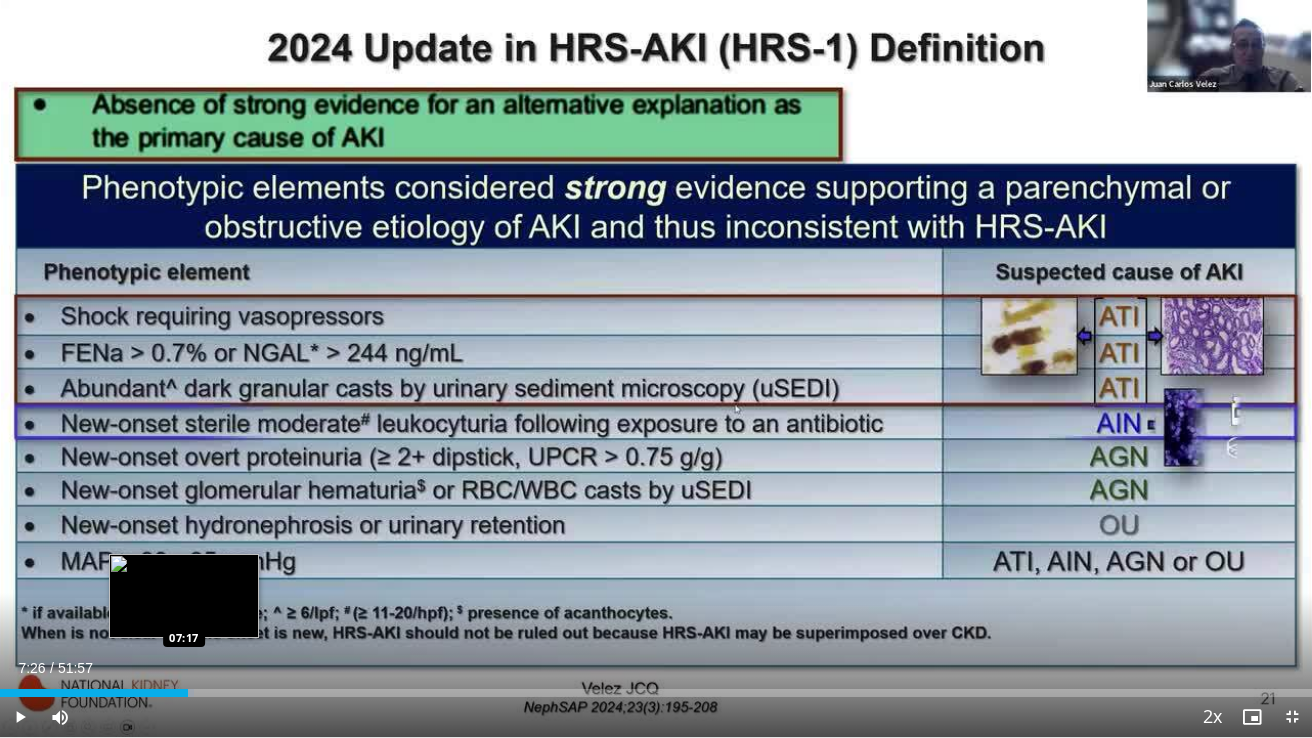click at bounding box center (173, 693) 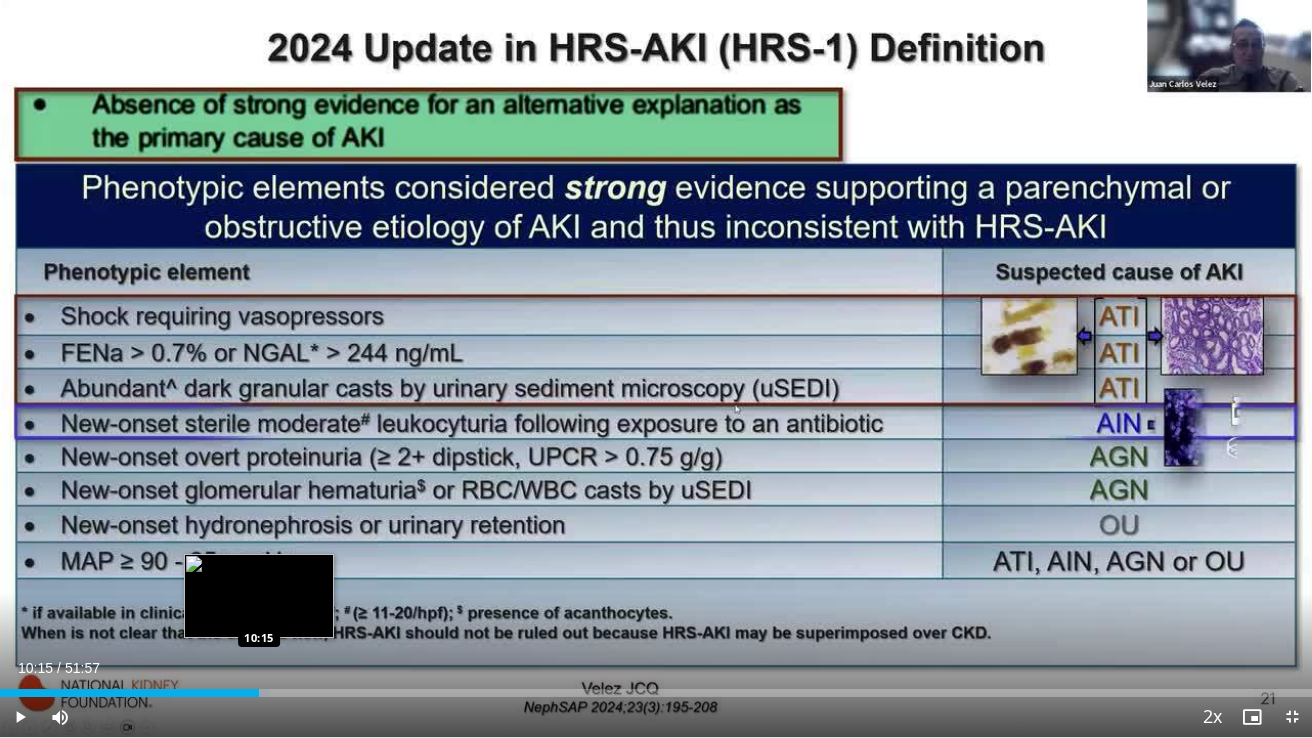click at bounding box center [257, 693] 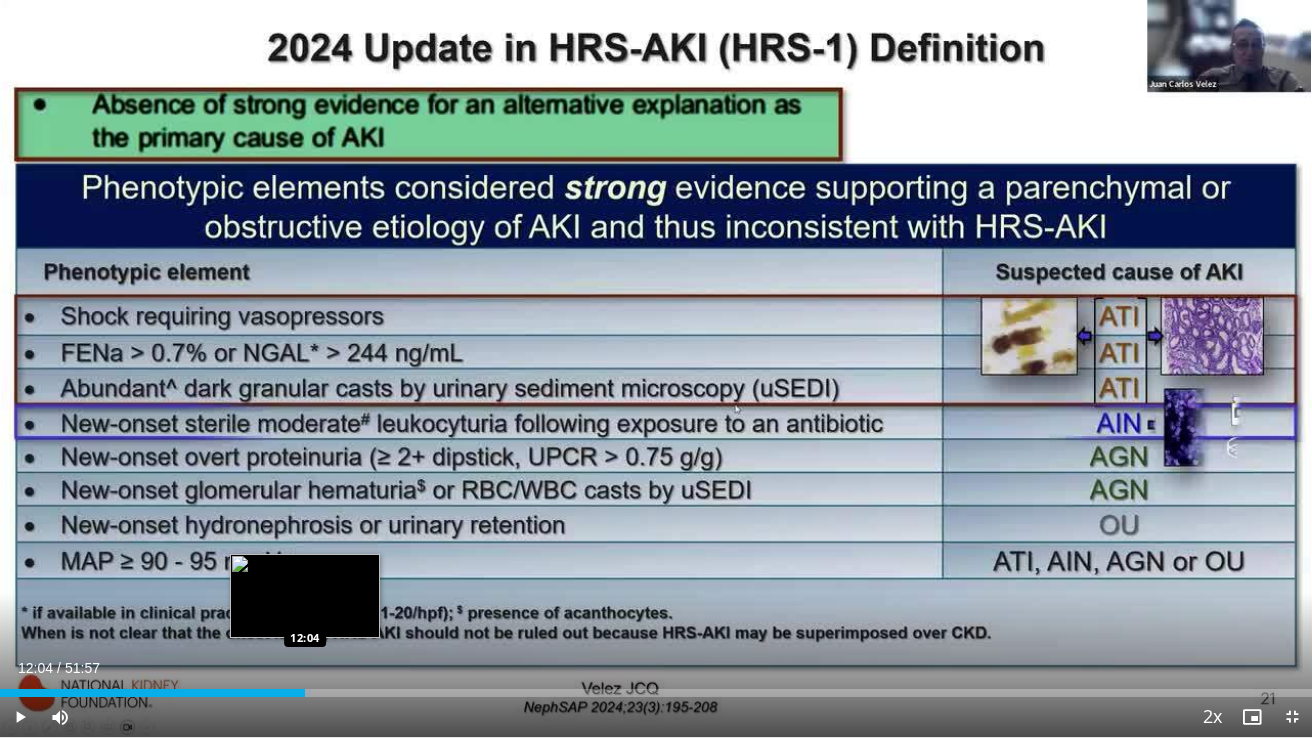 click on "Loaded :  23.74% 12:04 12:04" at bounding box center (656, 687) 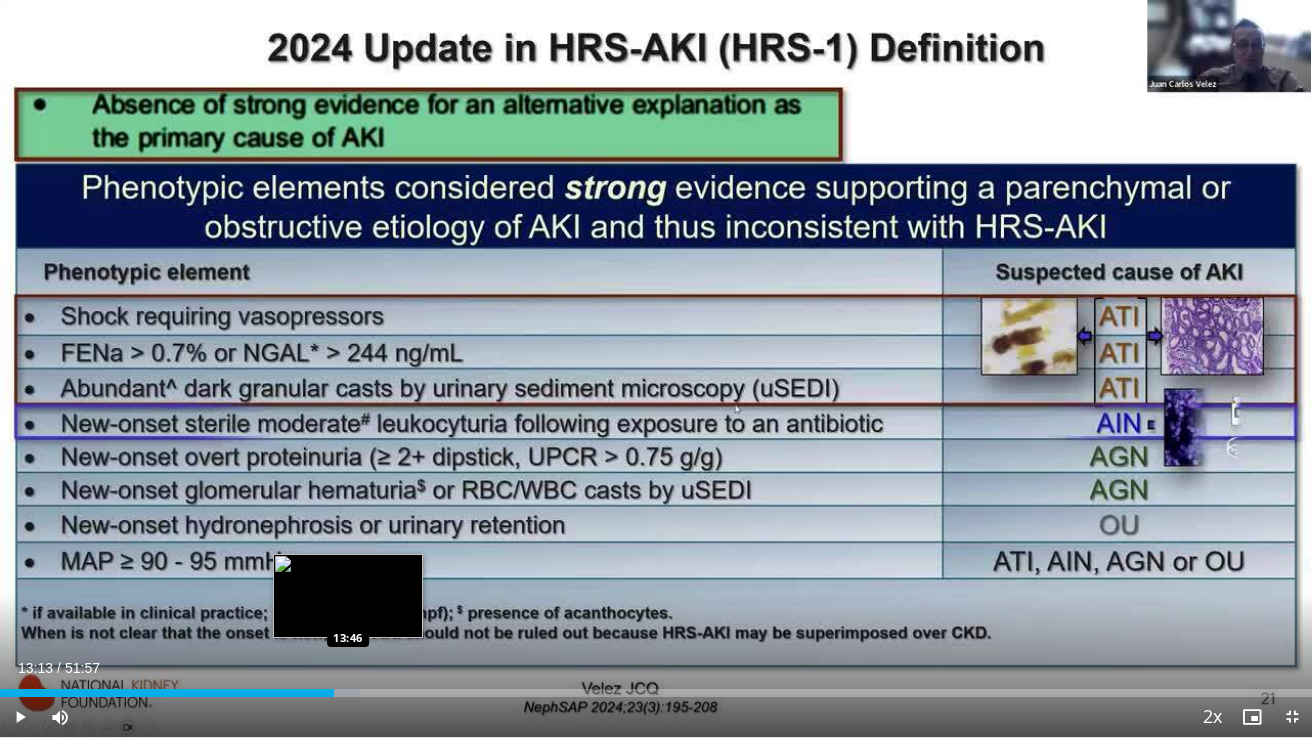 click on "Loaded :  27.37% 13:14 13:46" at bounding box center [656, 693] 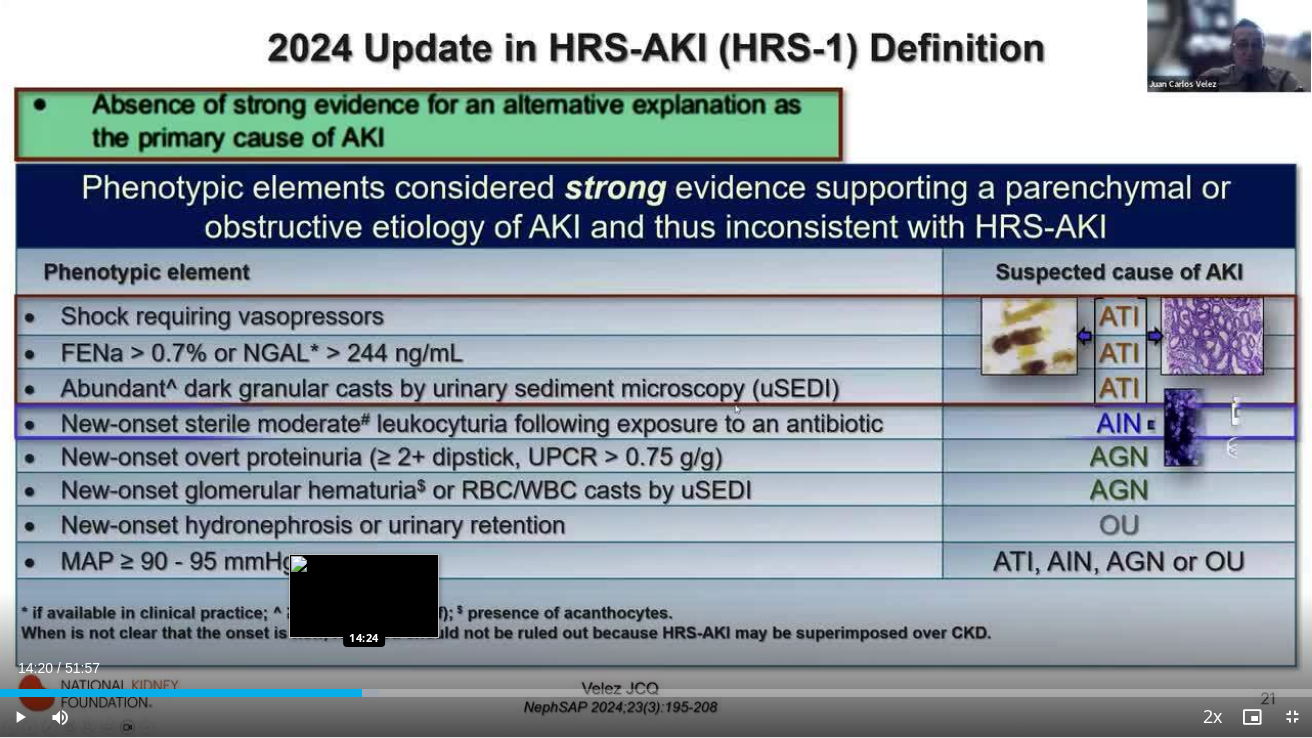 click on "Loaded :  28.87% 14:20 14:24" at bounding box center (656, 687) 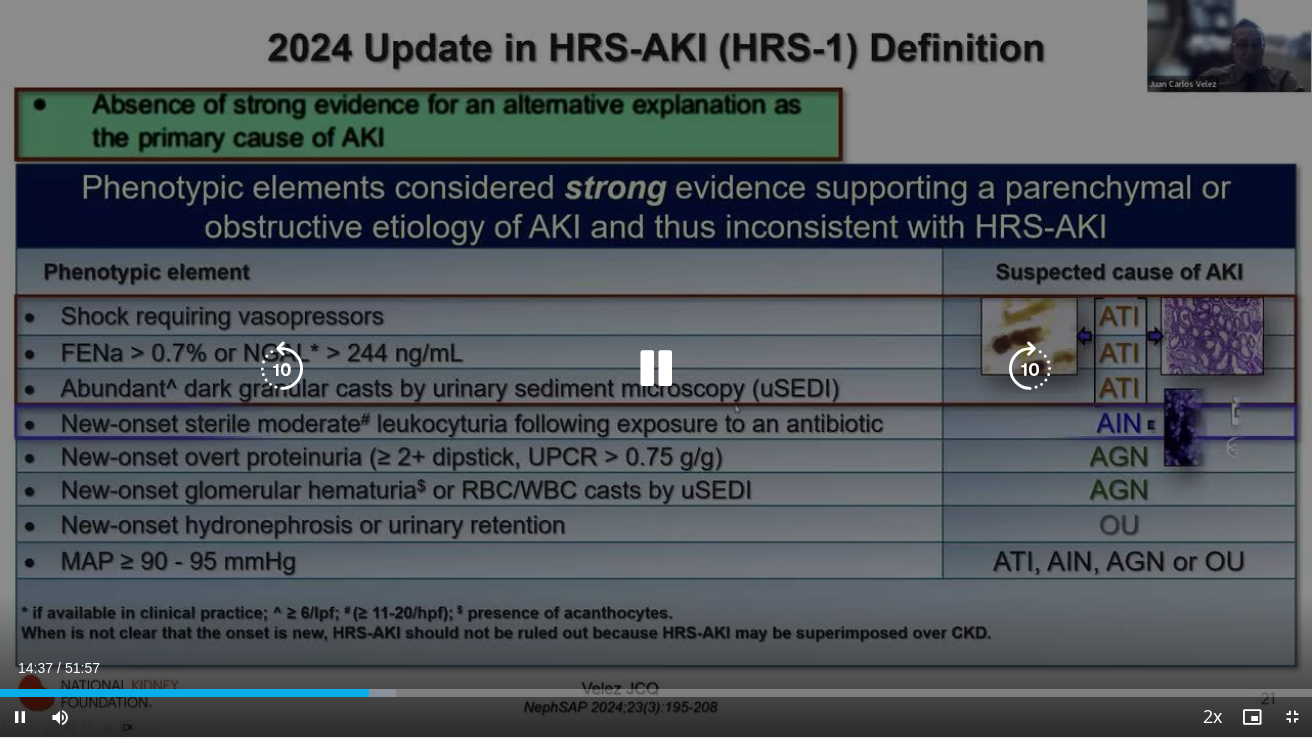 click on "10 seconds
Tap to unmute" at bounding box center [656, 368] 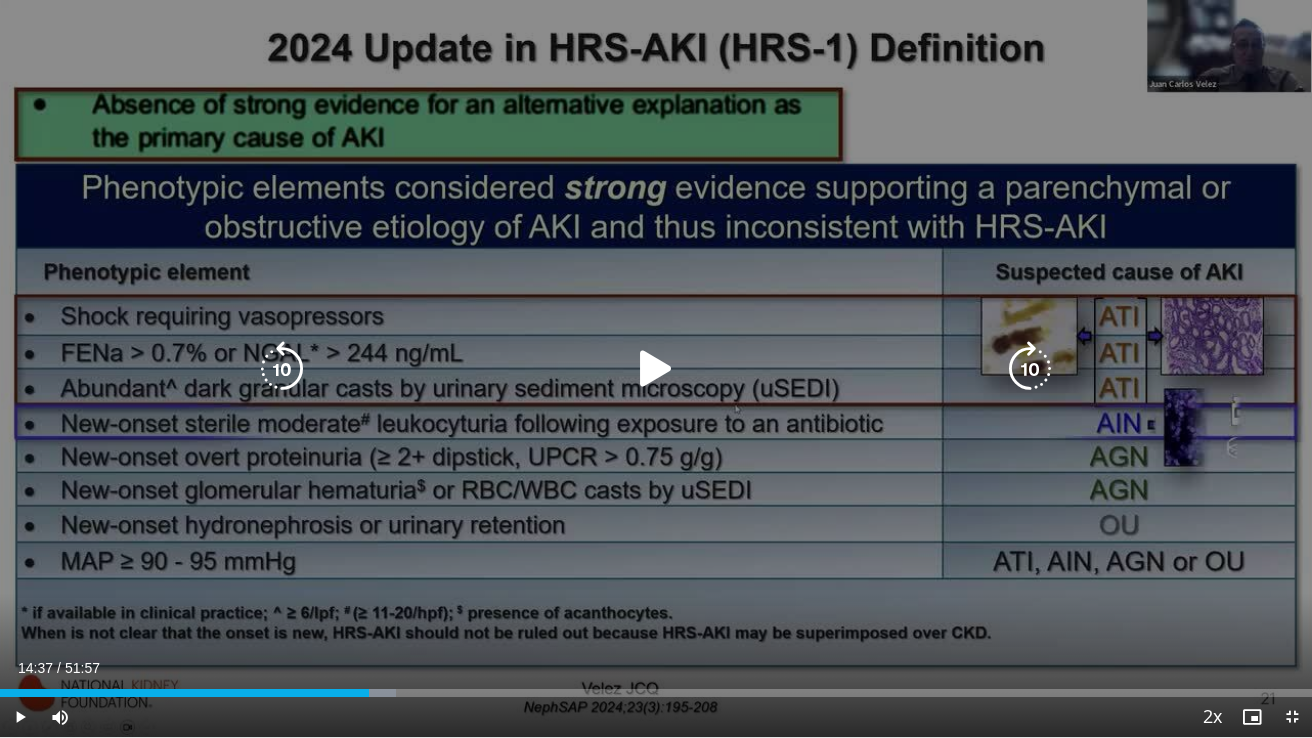 click at bounding box center [656, 369] 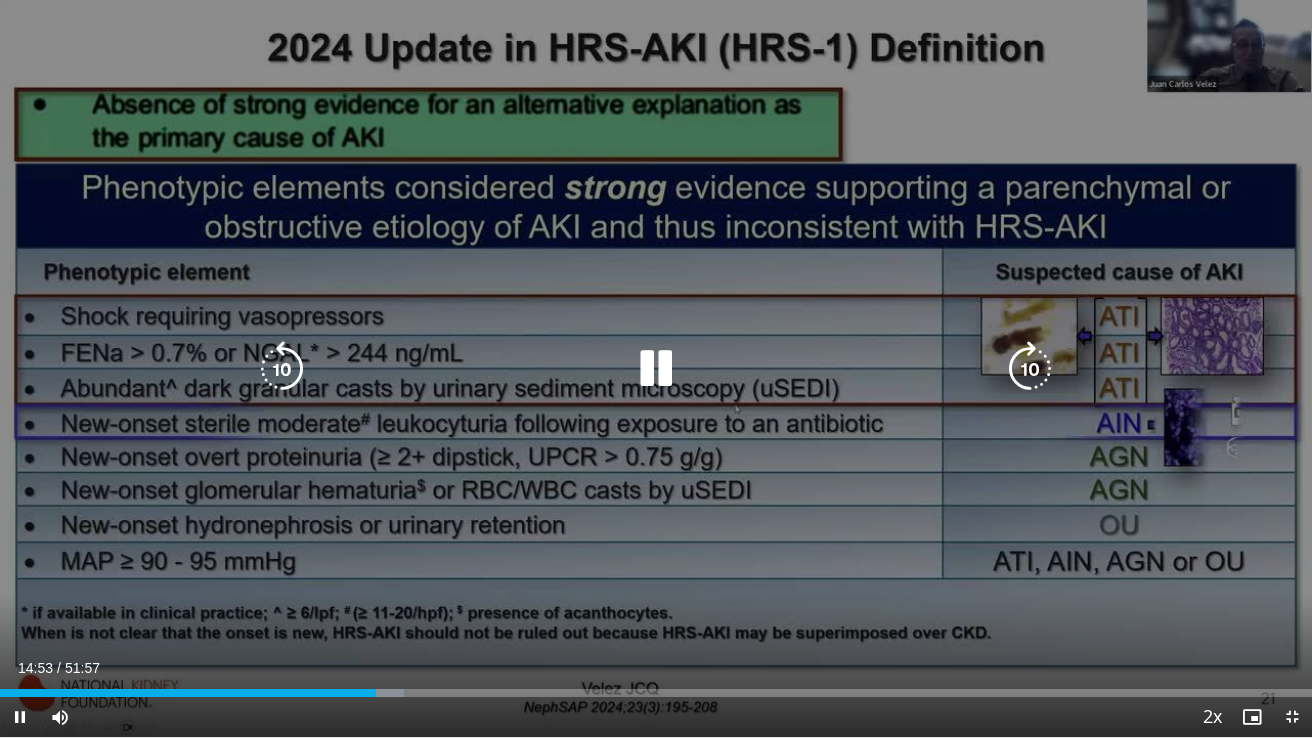 click at bounding box center [656, 369] 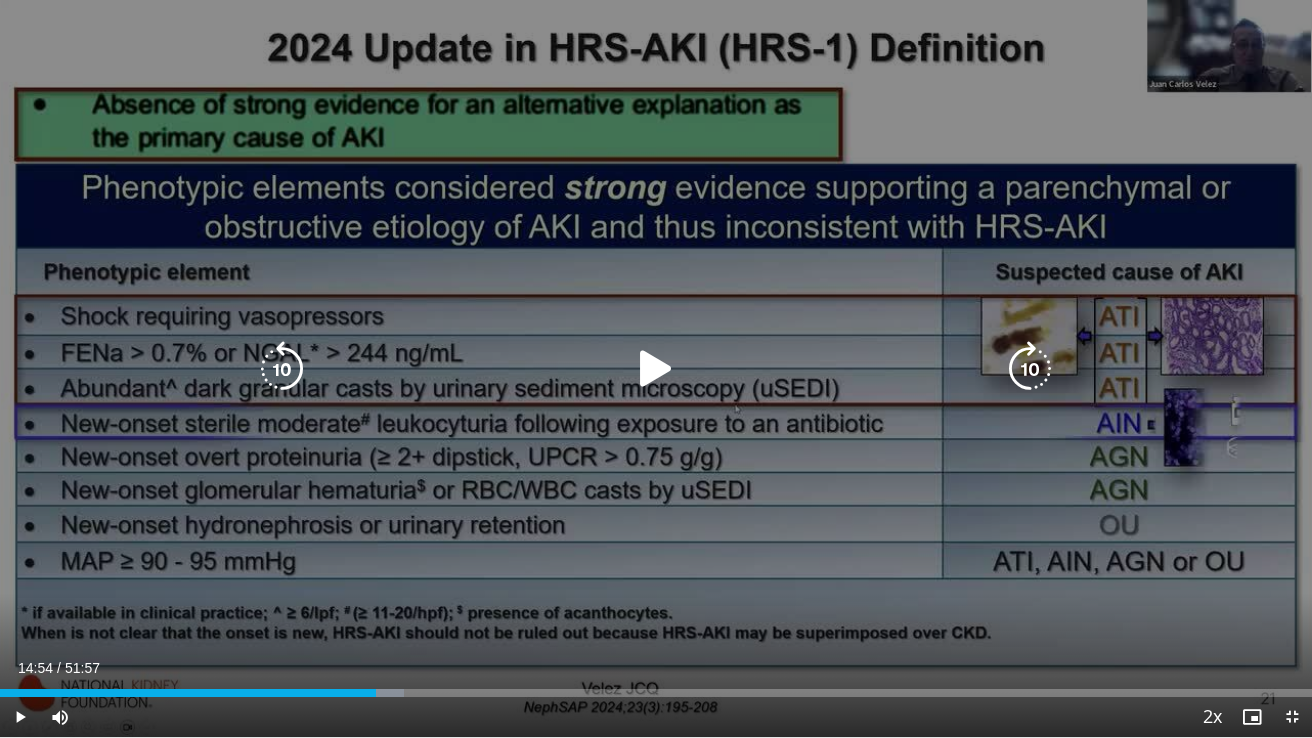 click at bounding box center [656, 369] 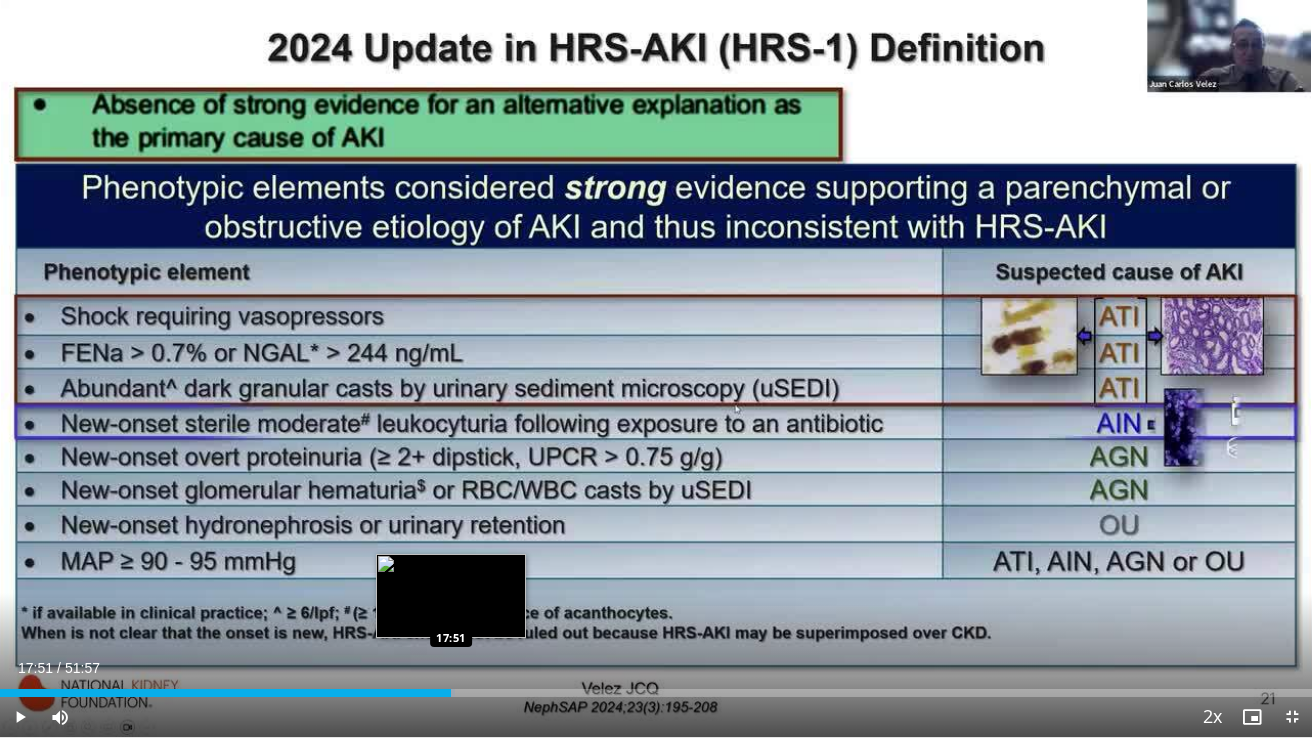 click on "Loaded :  34.69% 17:51 17:51" at bounding box center (656, 687) 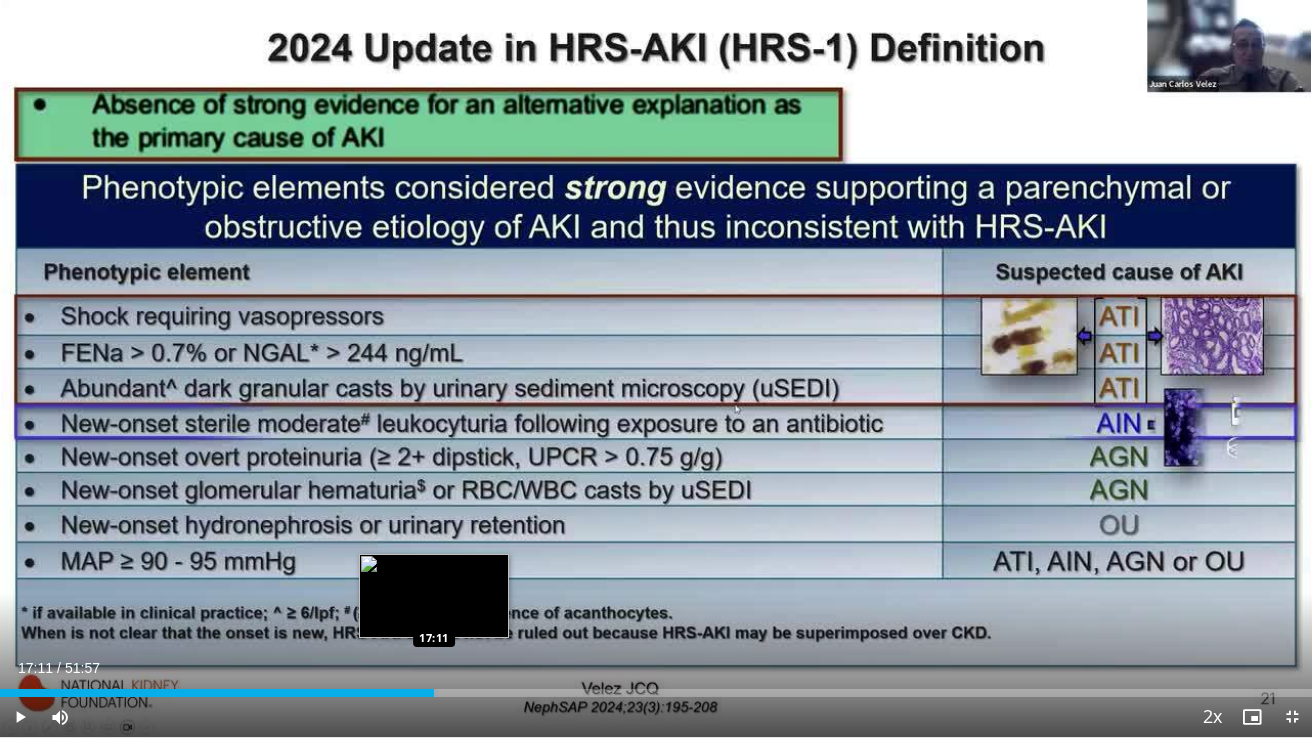 click on "17:11" at bounding box center (217, 693) 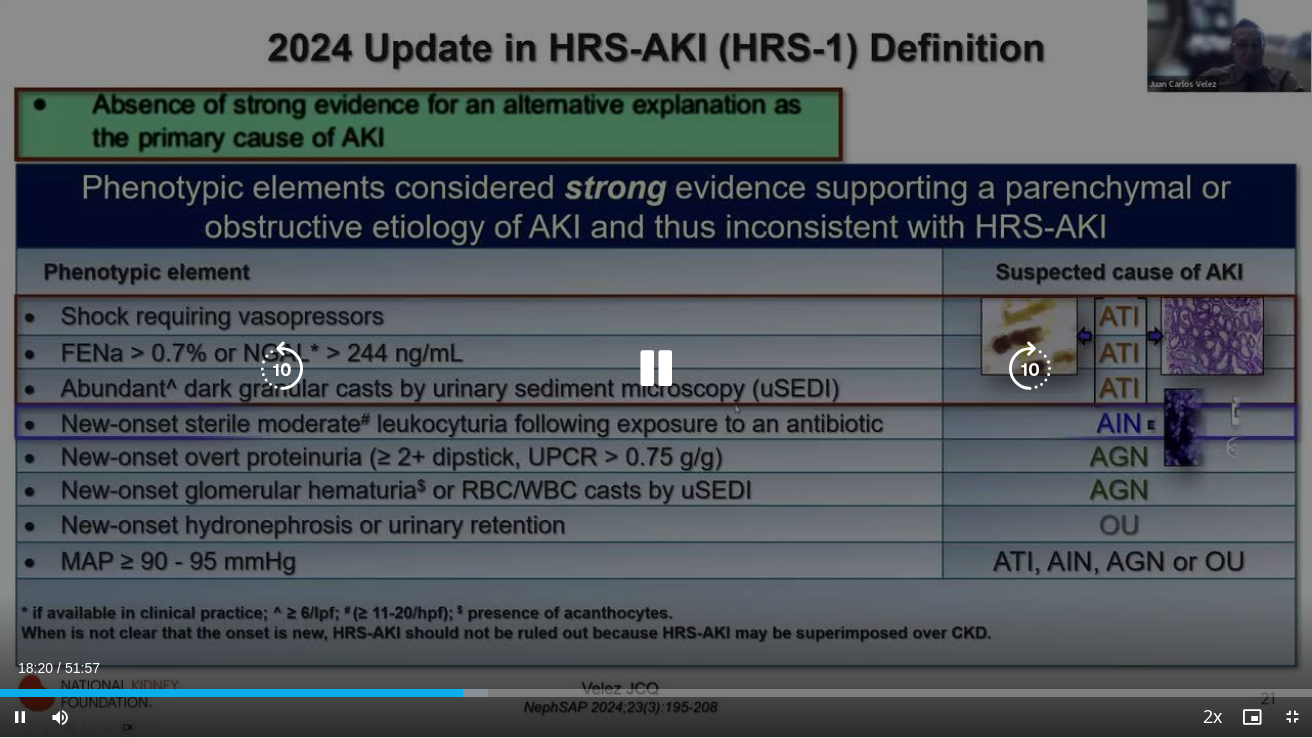 click on "10 seconds
Tap to unmute" at bounding box center (656, 368) 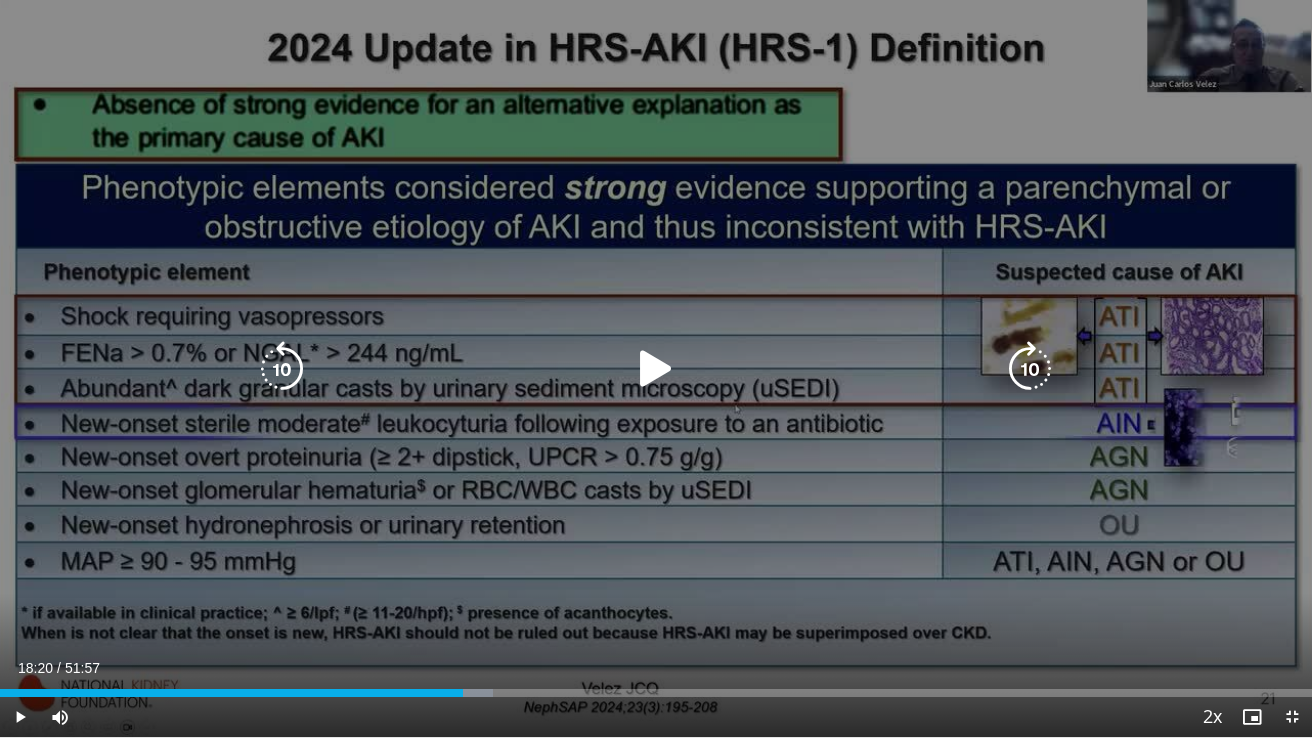 click at bounding box center (656, 369) 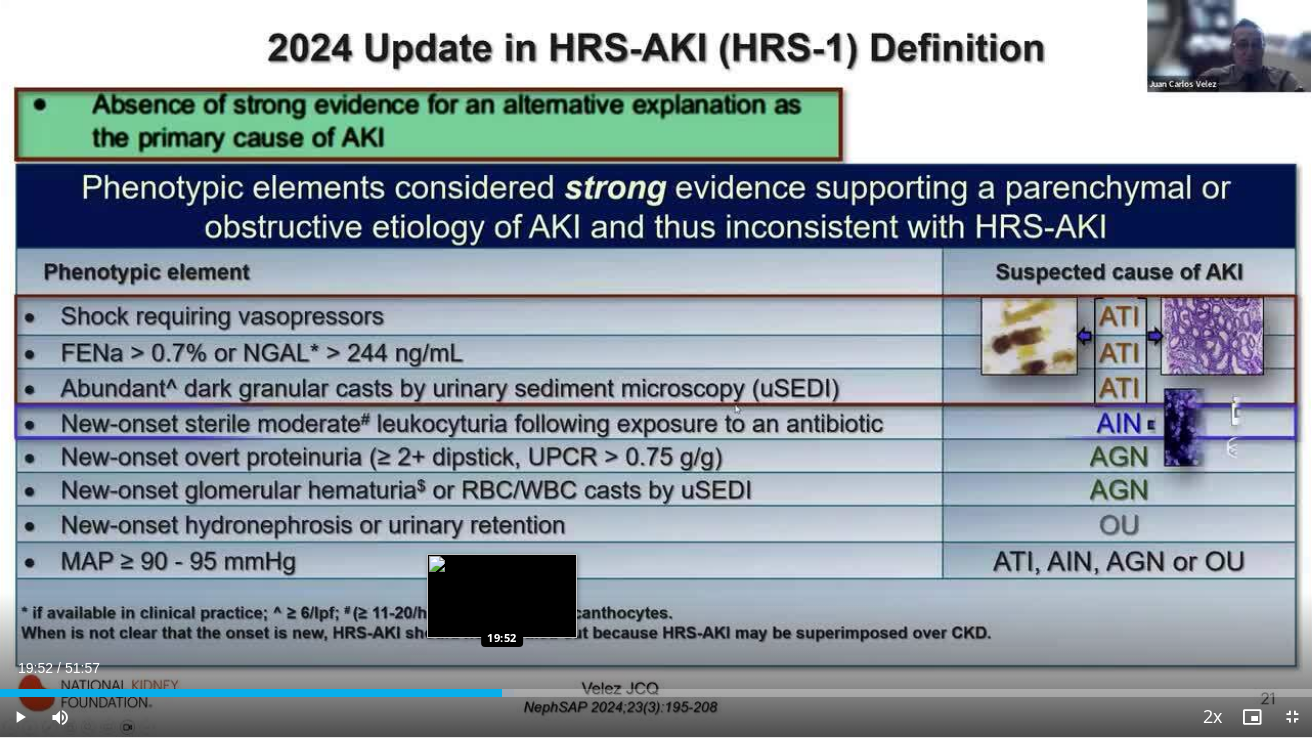 click at bounding box center [492, 693] 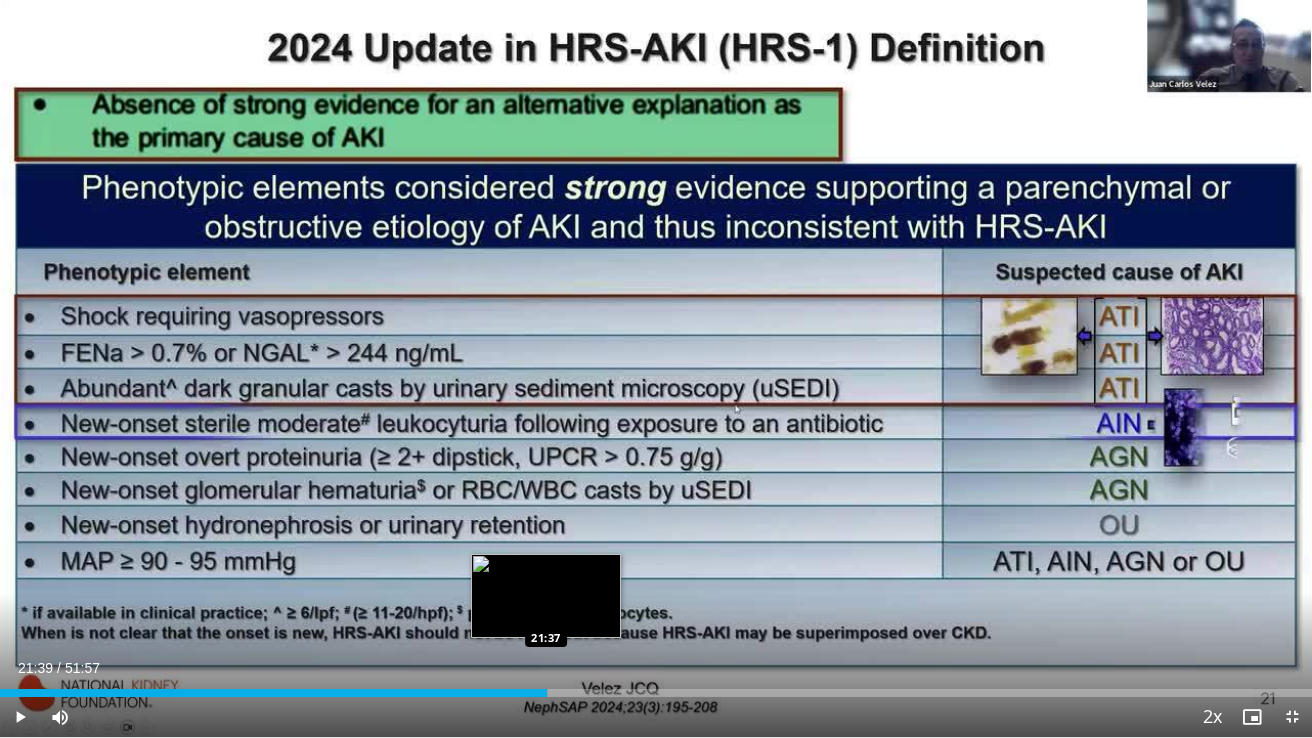 click on "Loaded :  41.71% 21:39 21:37" at bounding box center (656, 693) 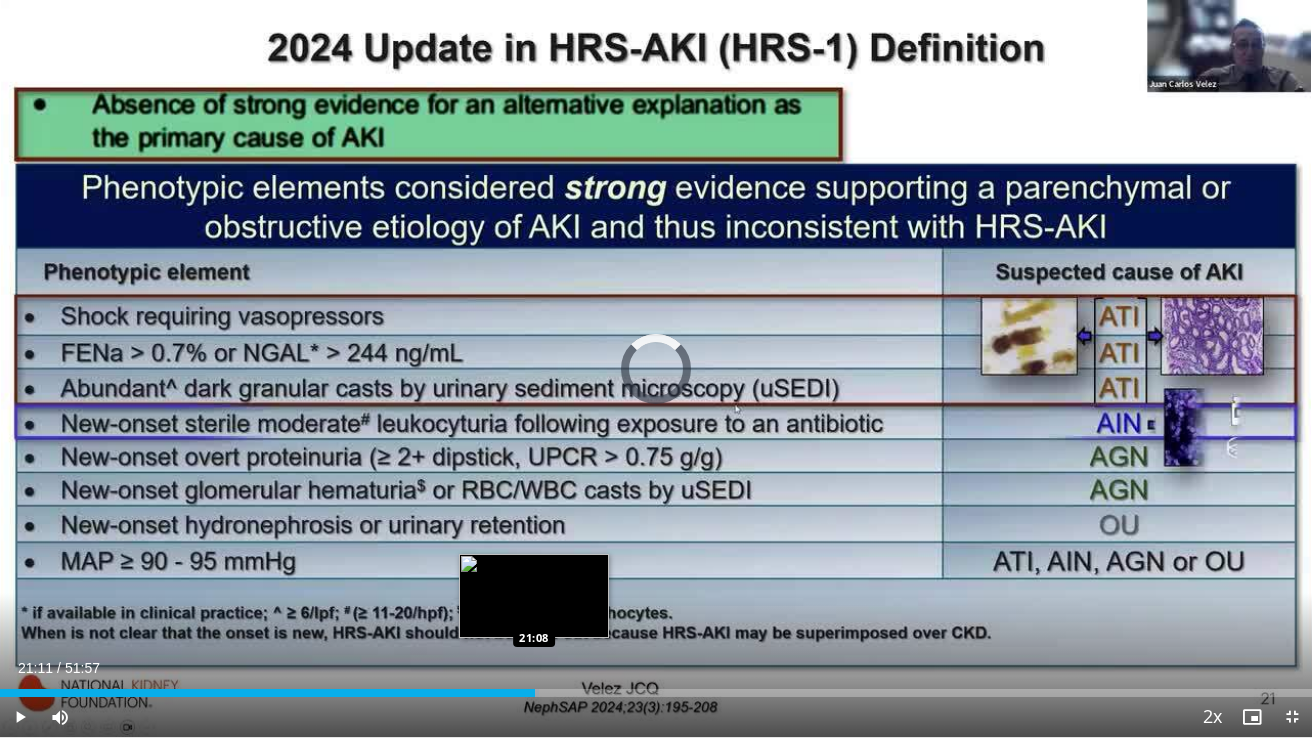 click on "Loaded :  41.05% 21:11 21:08" at bounding box center (656, 693) 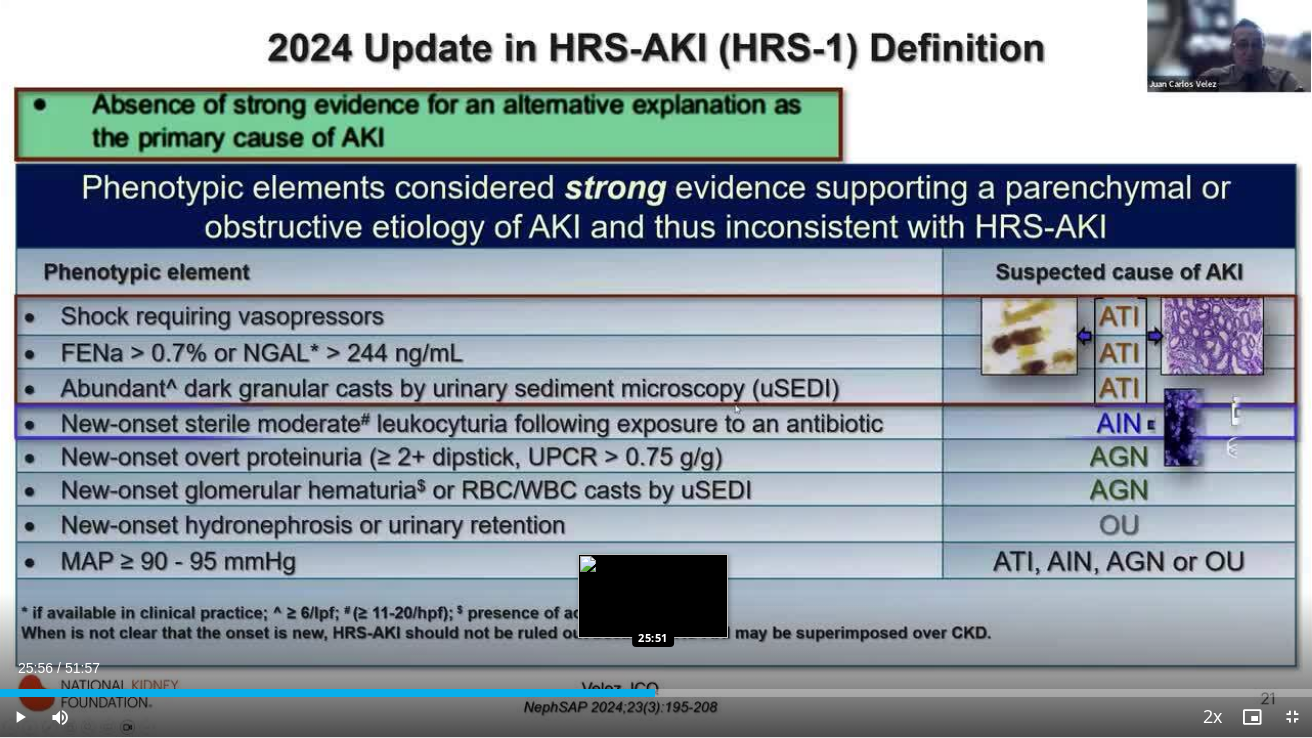 click at bounding box center [649, 693] 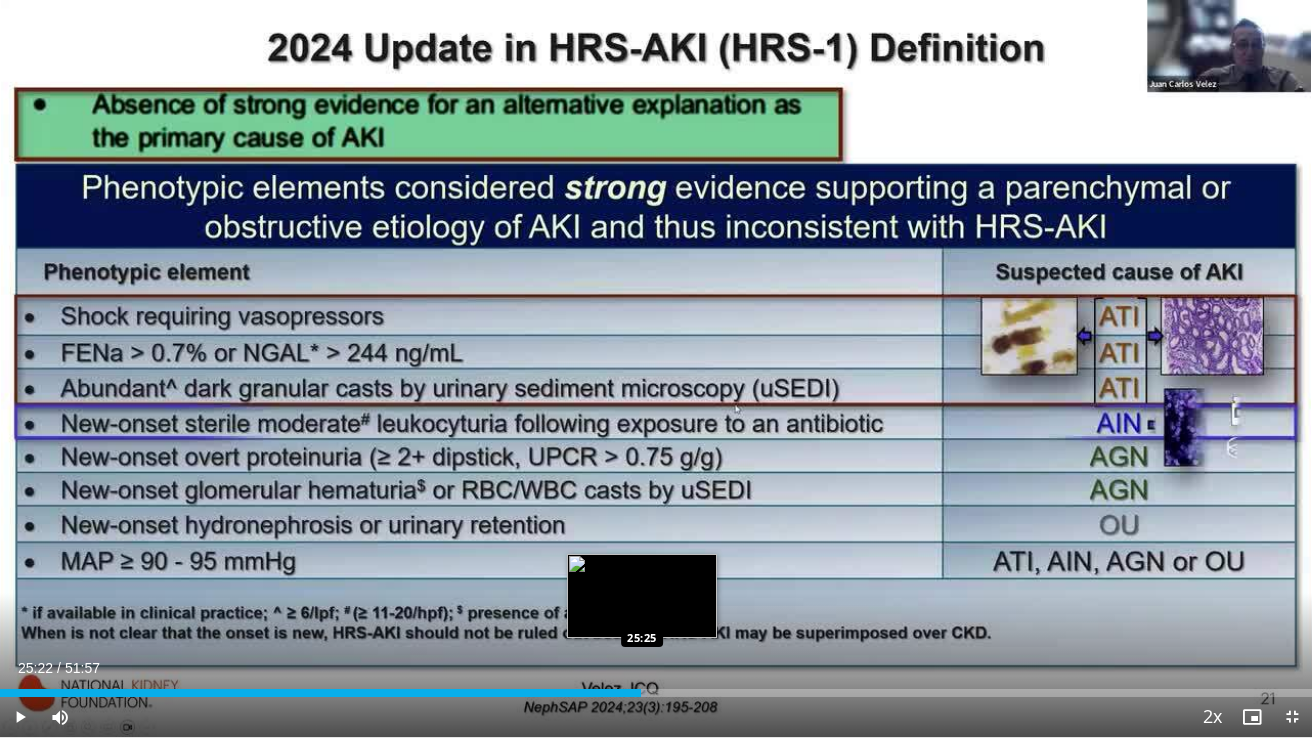 click on "25:22" at bounding box center [320, 693] 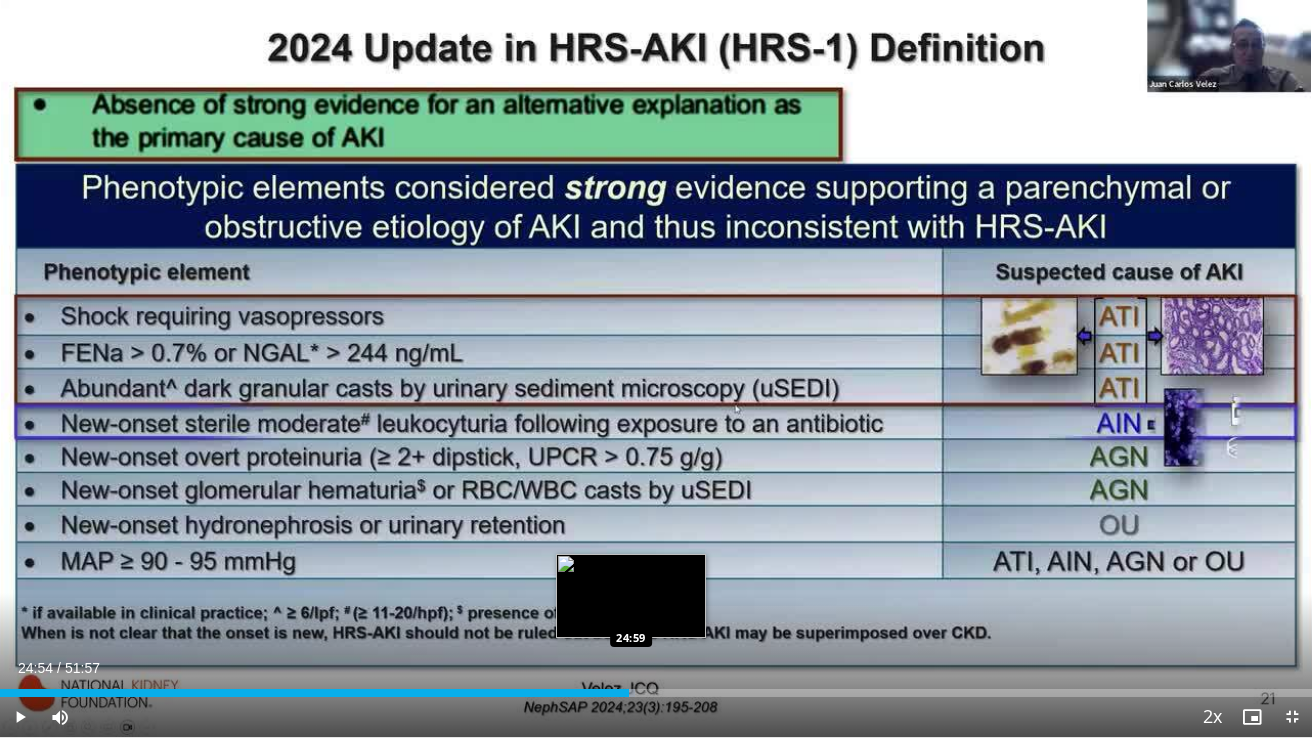 click on "Loaded :  48.37% 24:54 24:59" at bounding box center [656, 693] 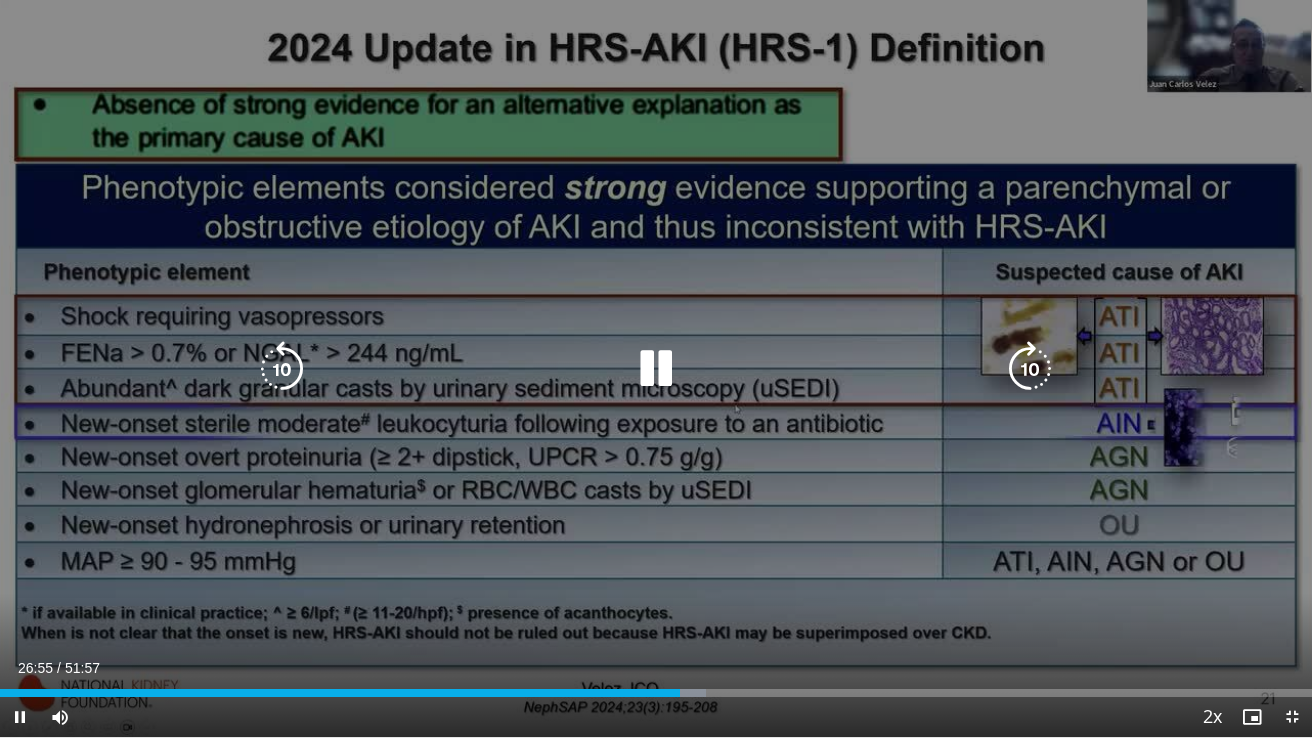 click on "10 seconds
Tap to unmute" at bounding box center [656, 368] 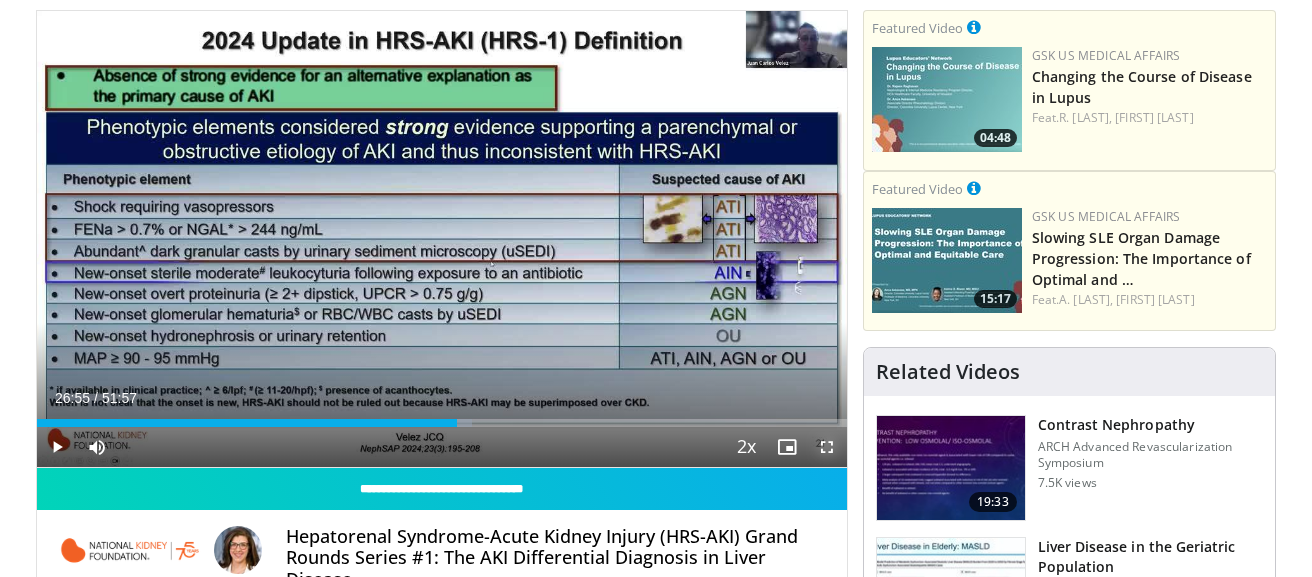 click at bounding box center [827, 447] 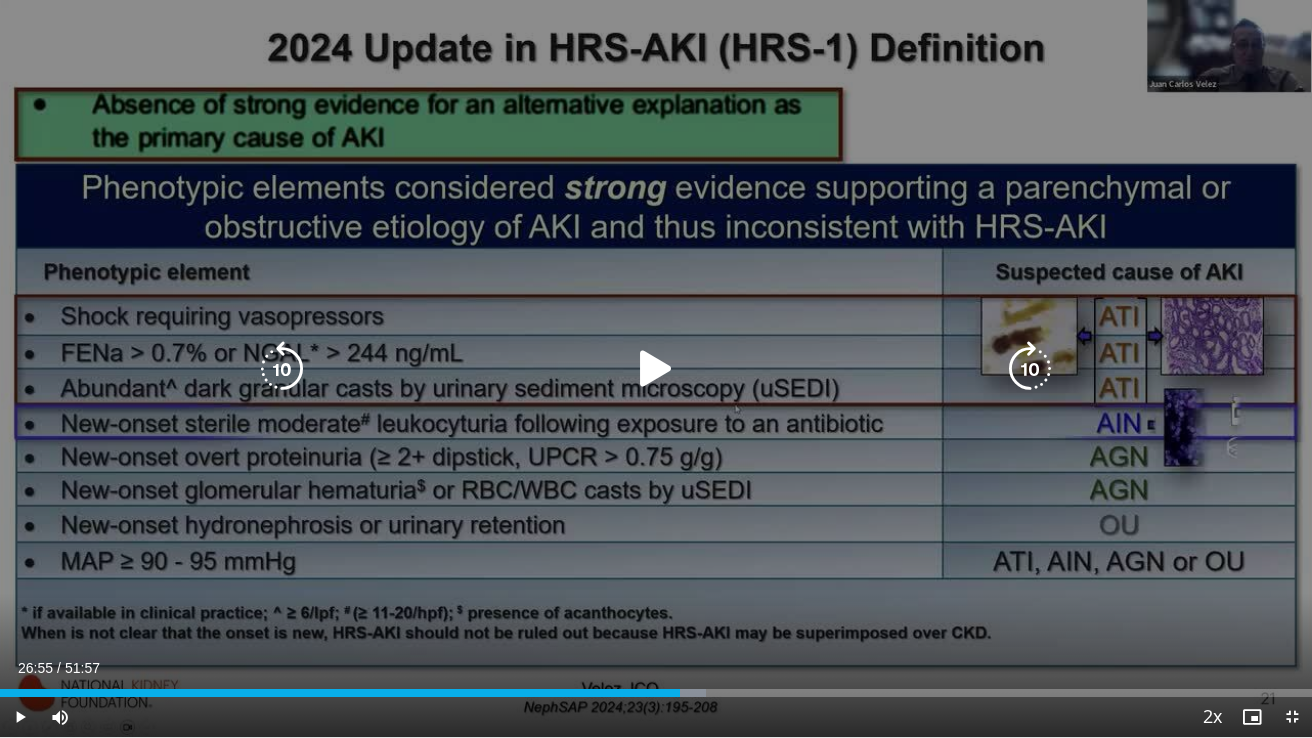 click at bounding box center [656, 369] 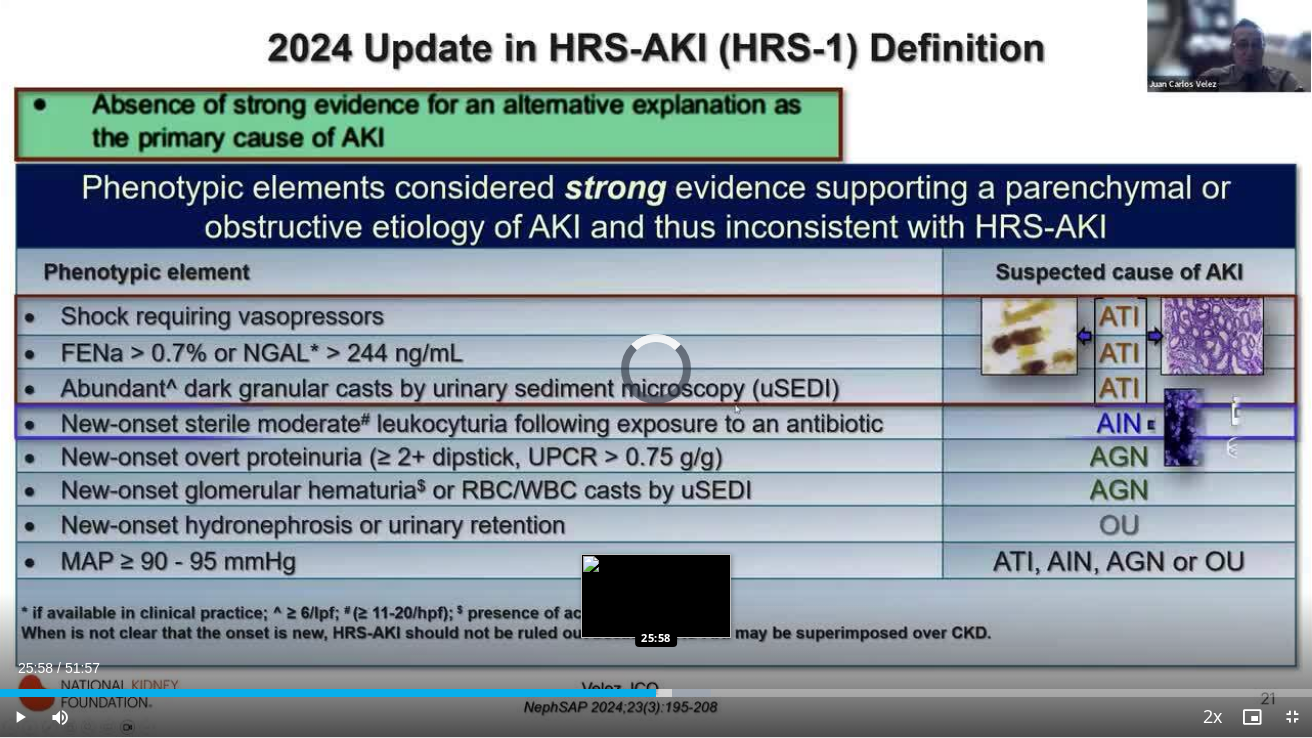 click on "Loaded :  54.22% 27:09 25:58" at bounding box center [656, 693] 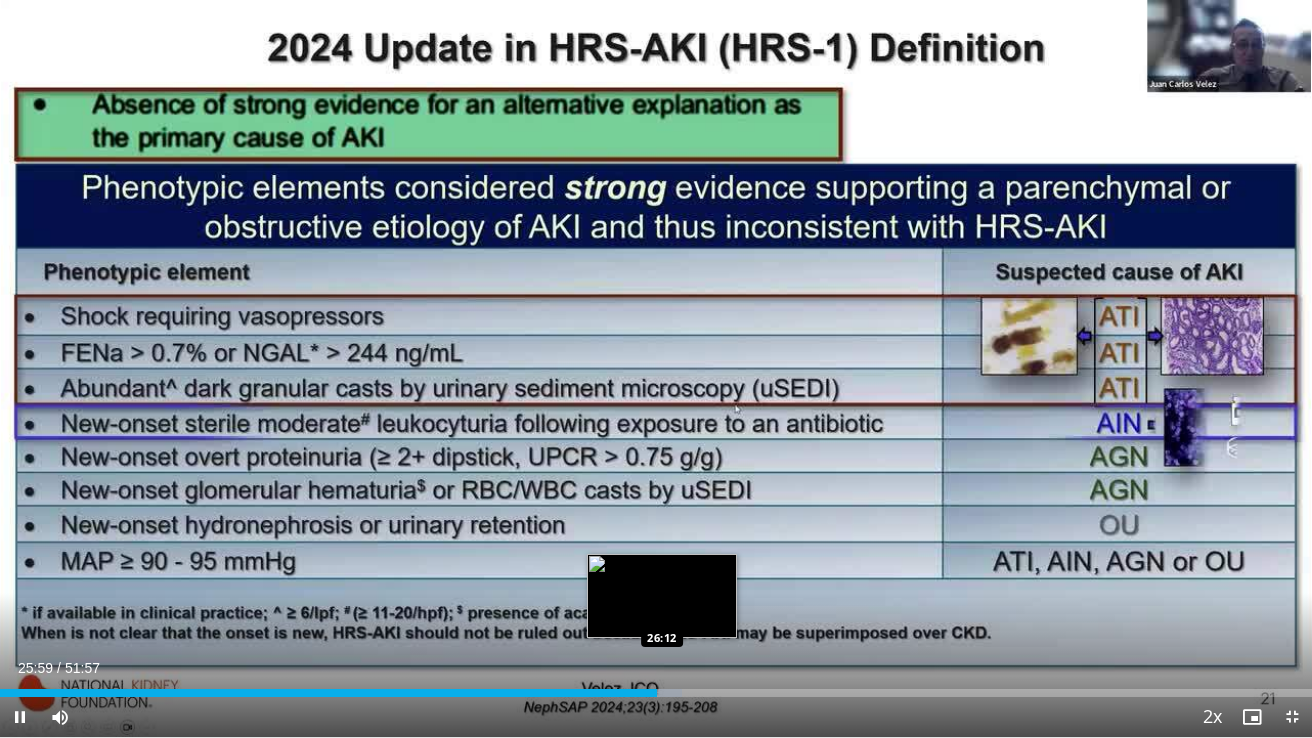 click at bounding box center (668, 693) 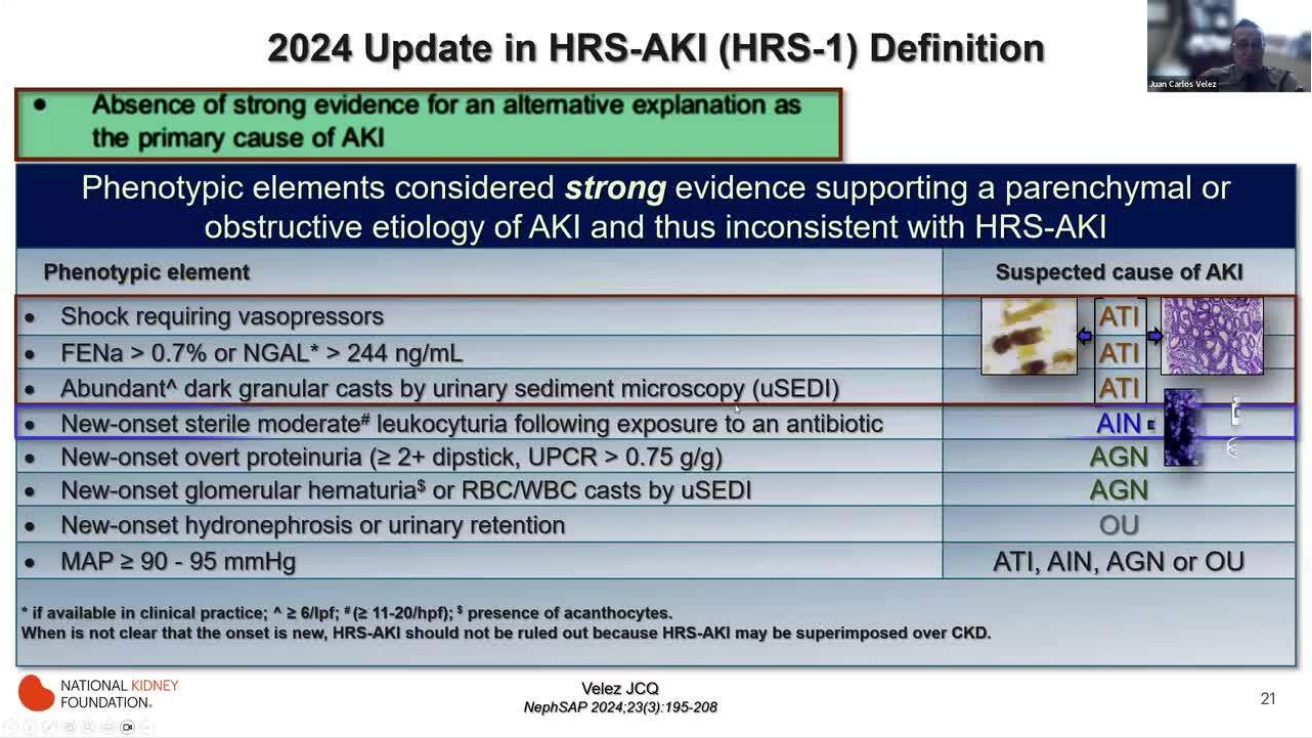 click on "10 seconds
Tap to unmute" at bounding box center [656, 368] 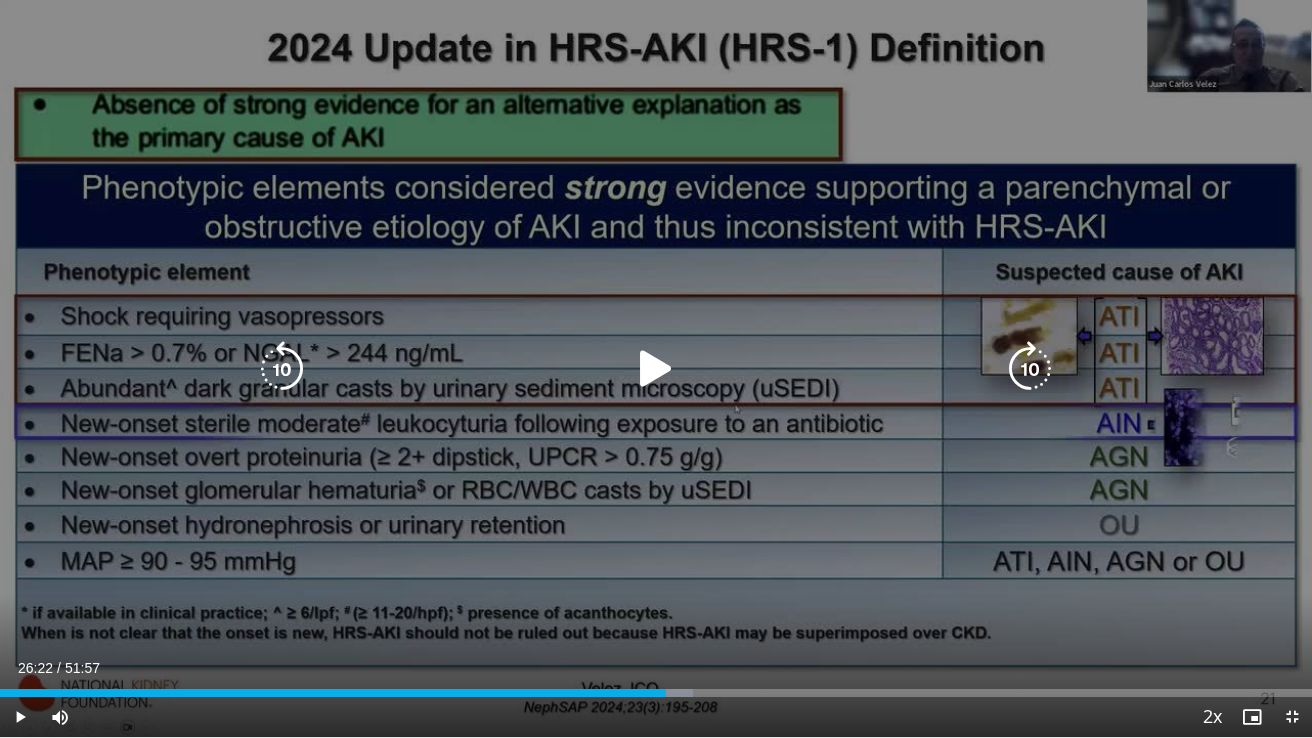 click on "10 seconds
Tap to unmute" at bounding box center [656, 368] 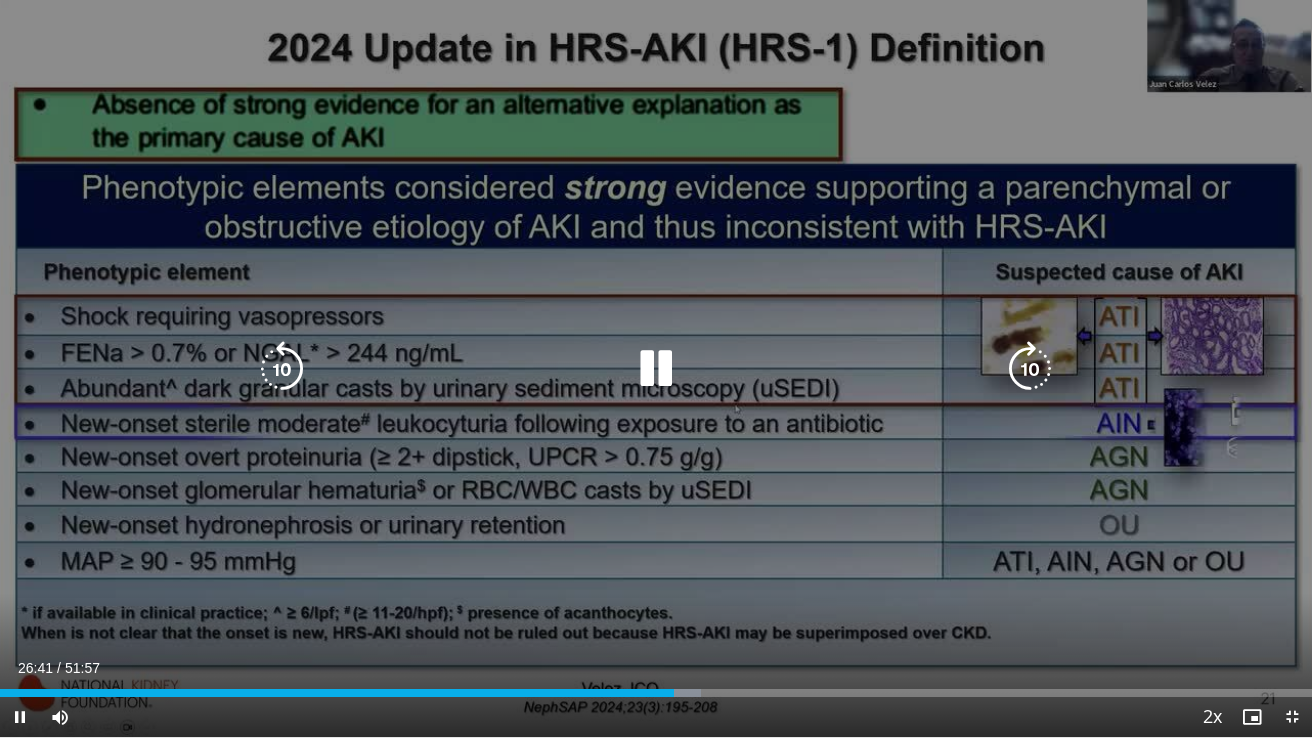 click on "10 seconds
Tap to unmute" at bounding box center (656, 368) 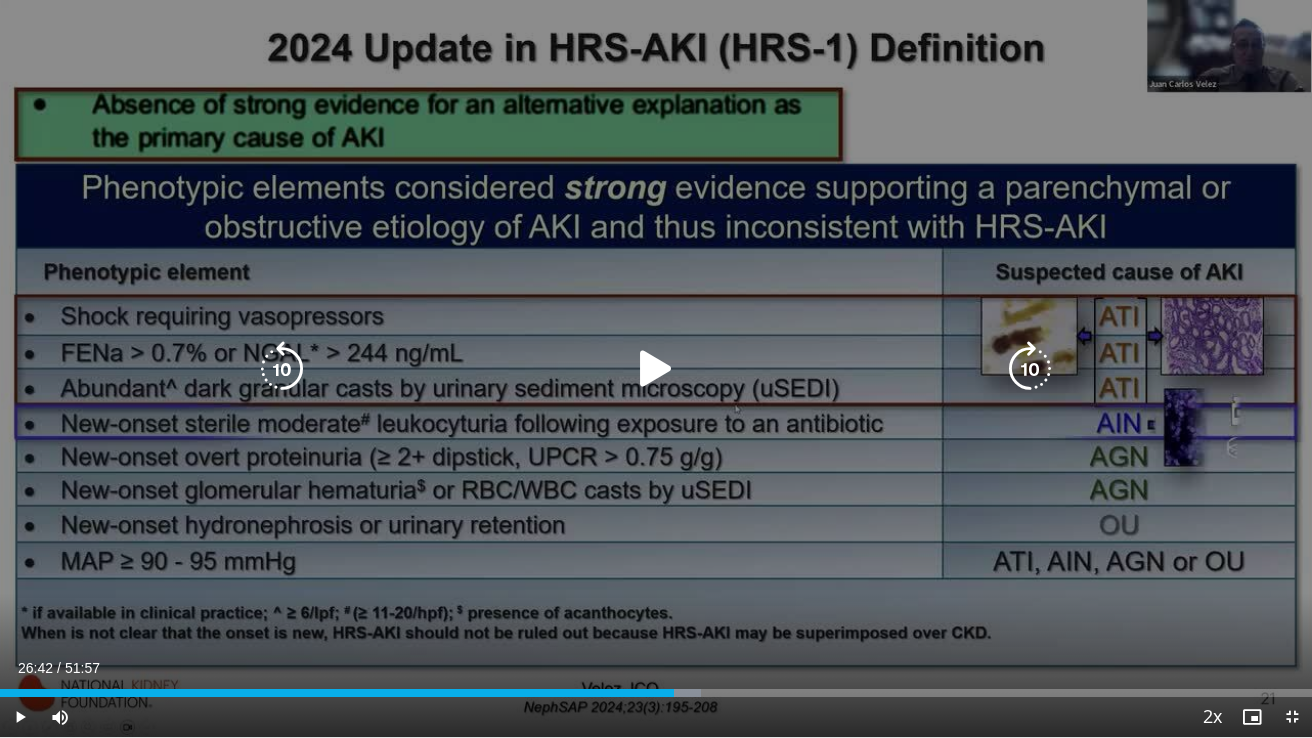 click on "10 seconds
Tap to unmute" at bounding box center (656, 368) 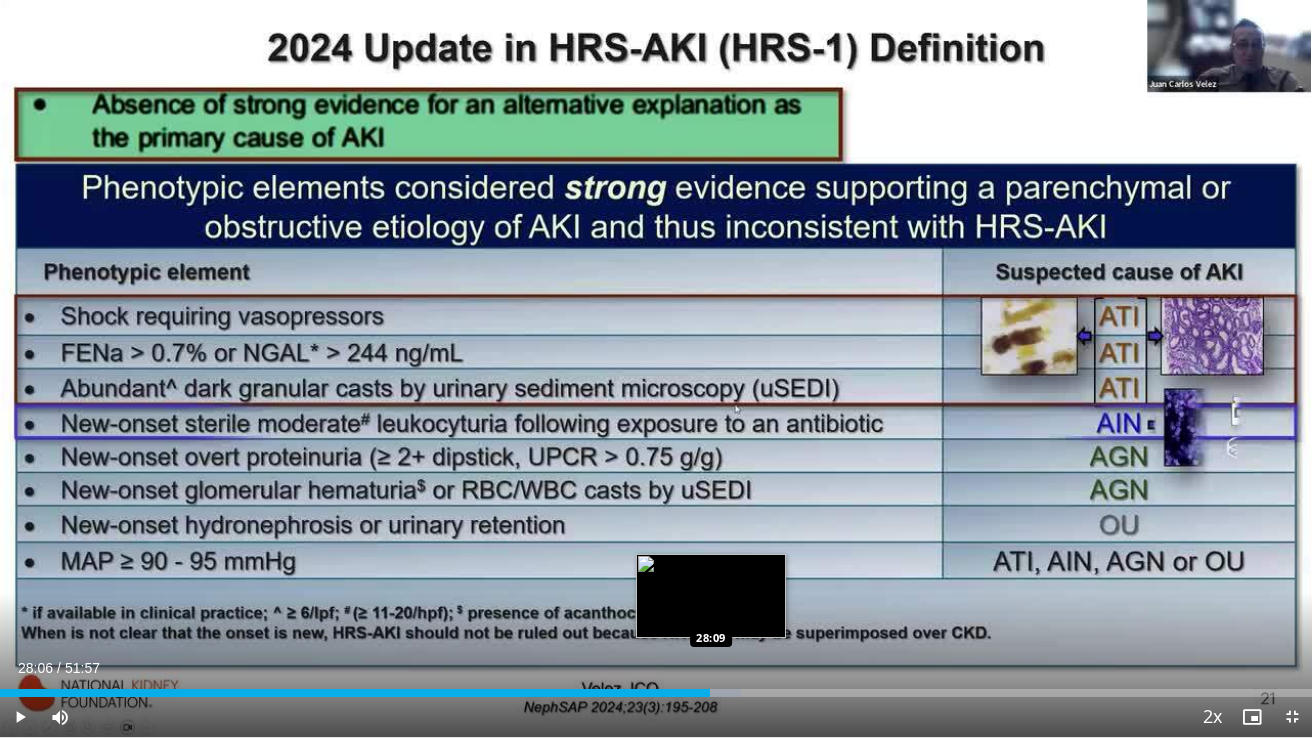 click on "28:18" at bounding box center [355, 693] 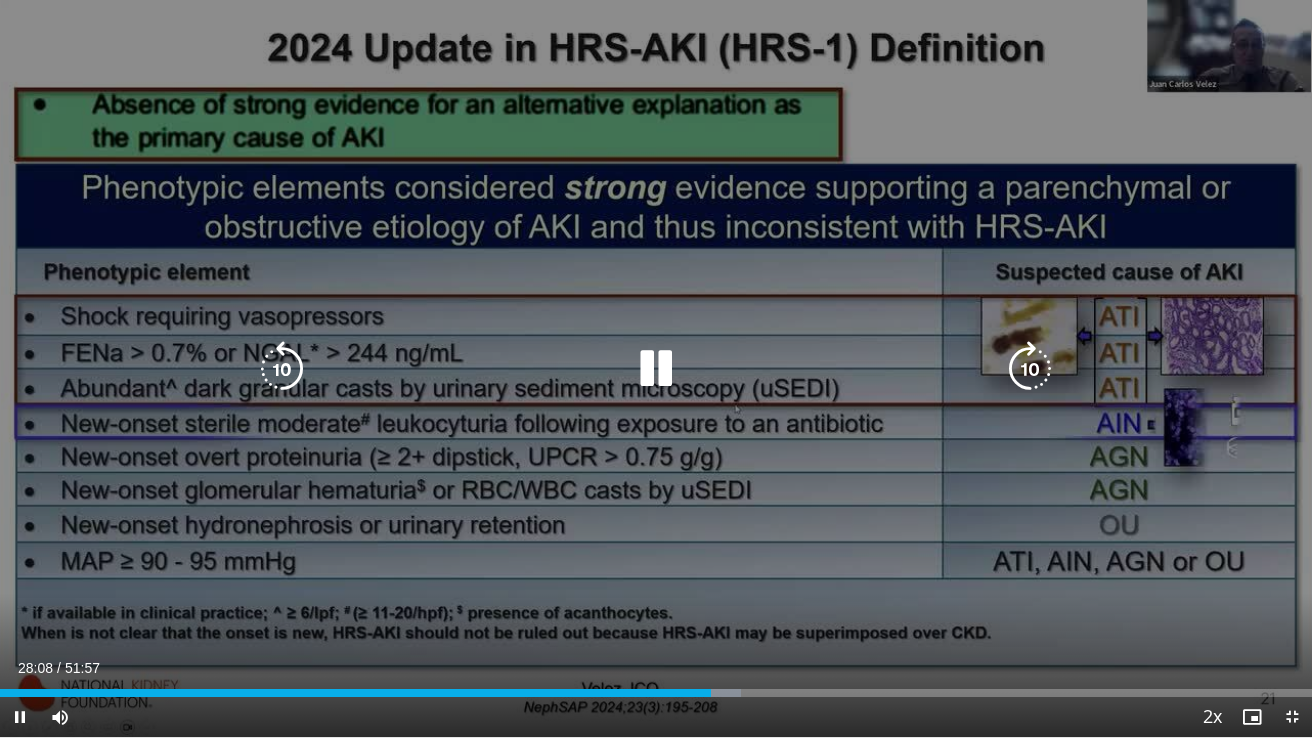click on "10 seconds
Tap to unmute" at bounding box center [656, 368] 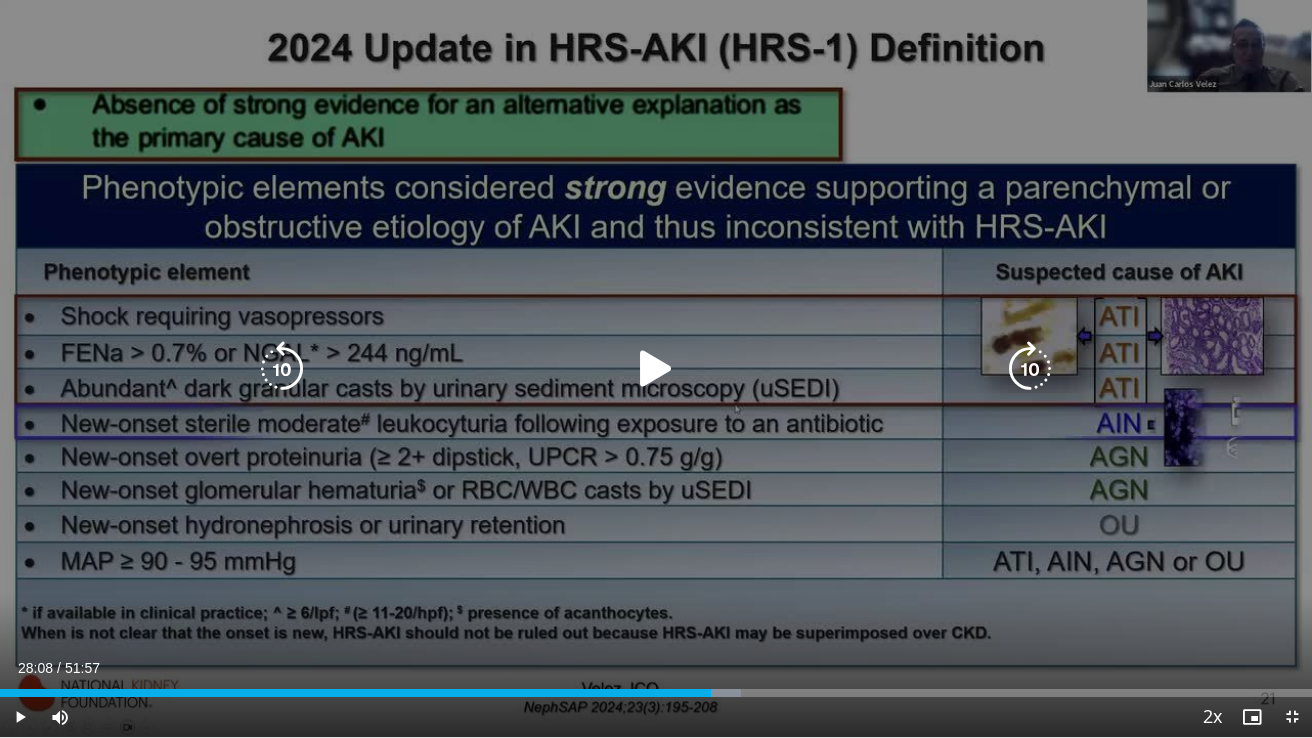 click on "10 seconds
Tap to unmute" at bounding box center [656, 368] 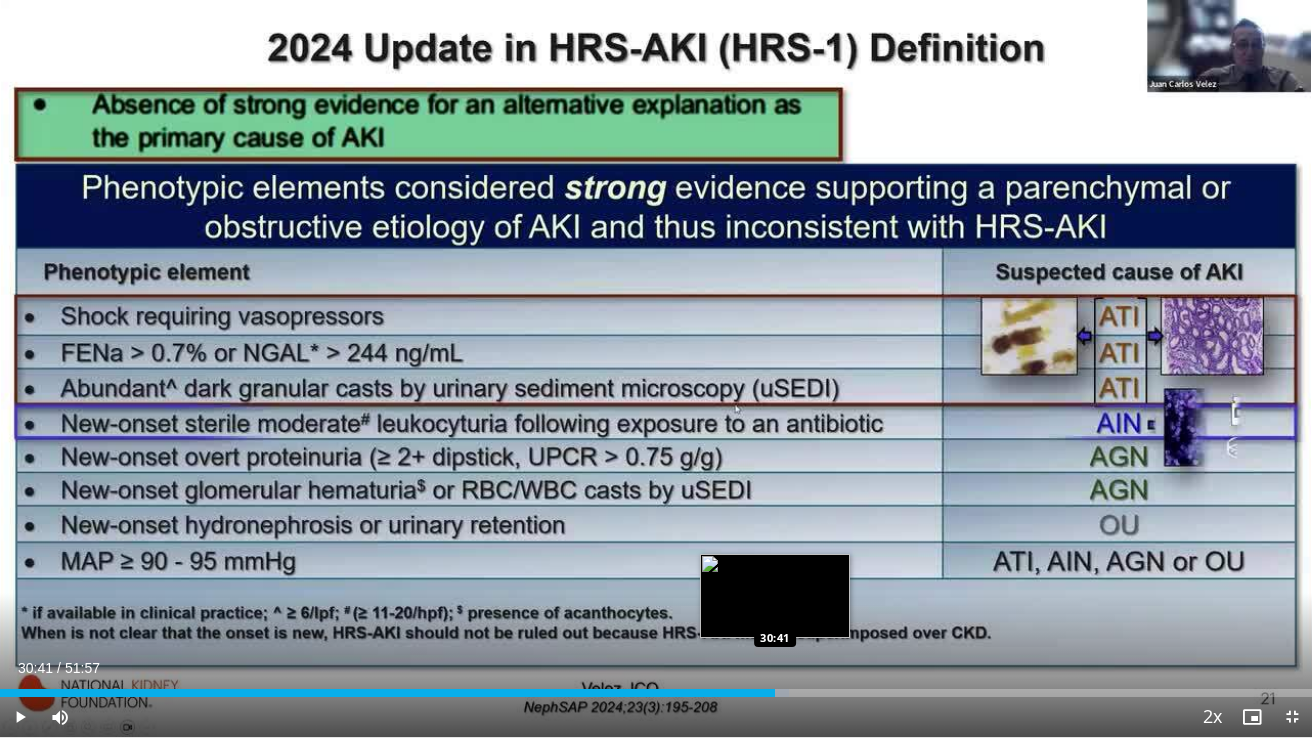 click on "Loaded :  60.15% 30:41 30:41" at bounding box center (656, 693) 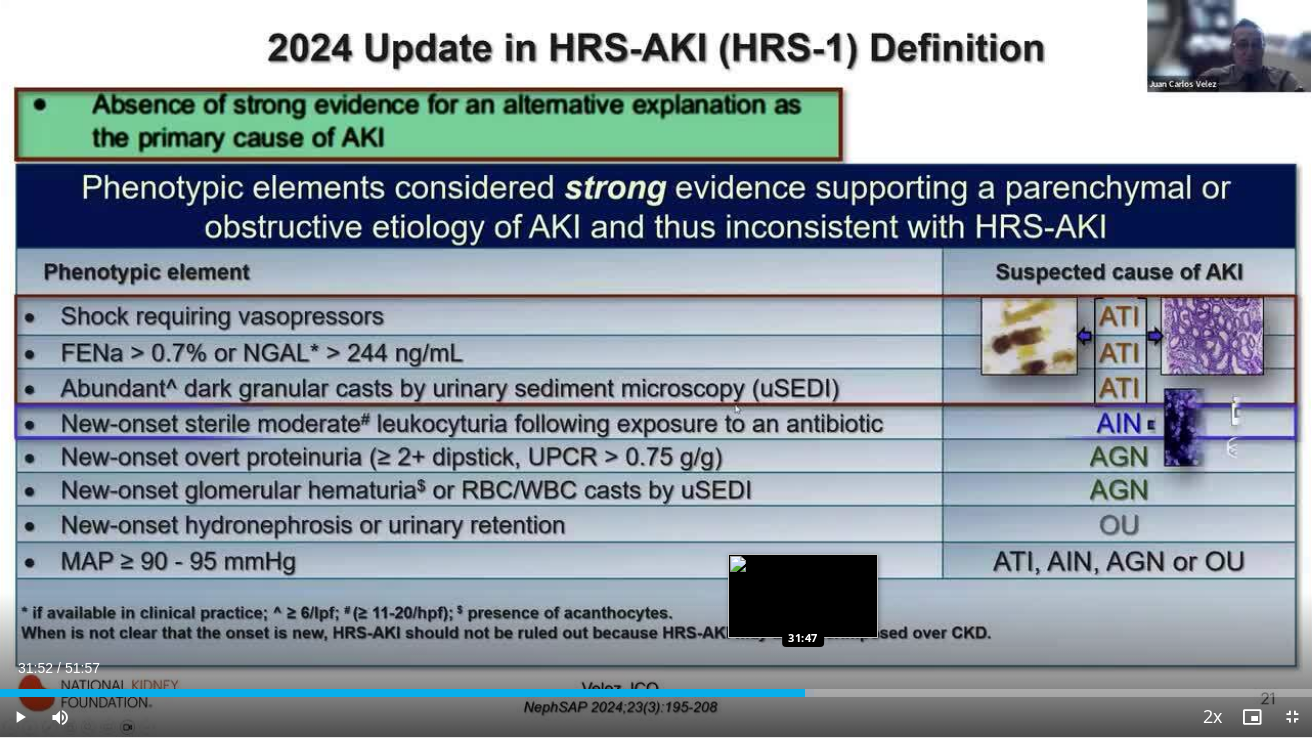 click at bounding box center [803, 693] 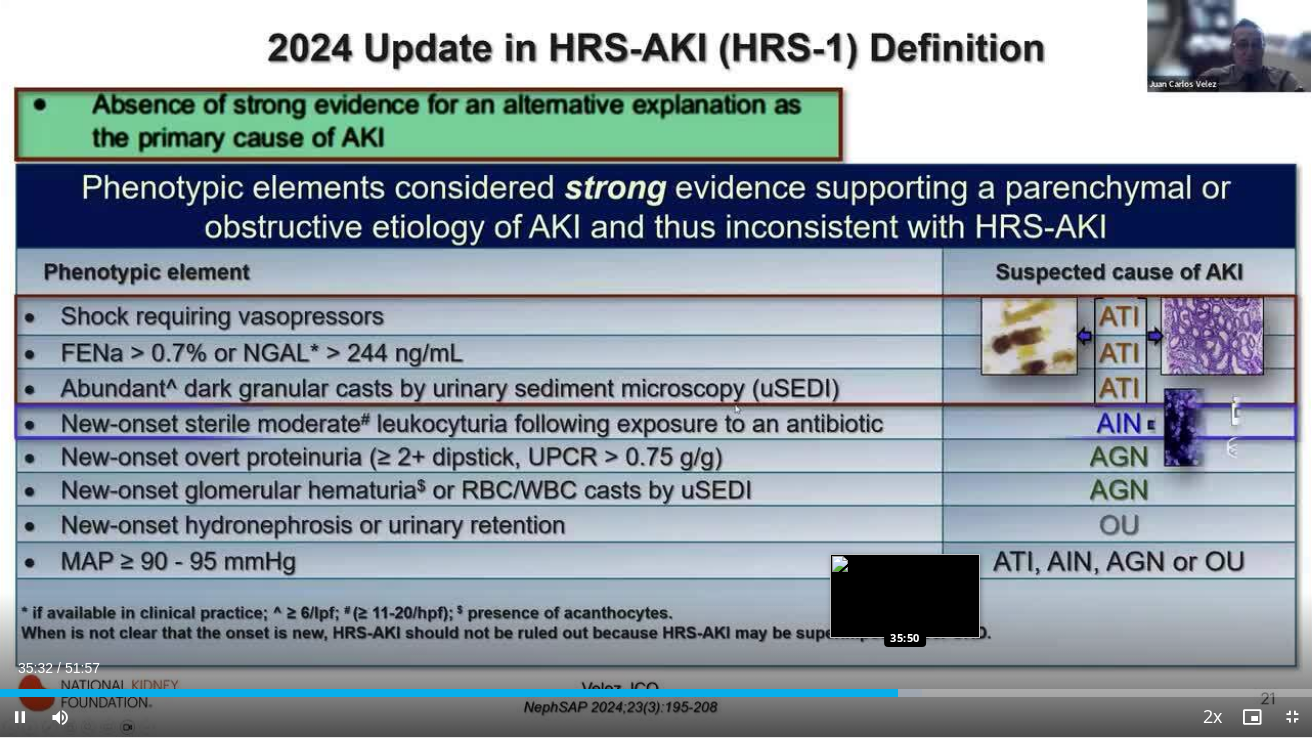 click at bounding box center [903, 693] 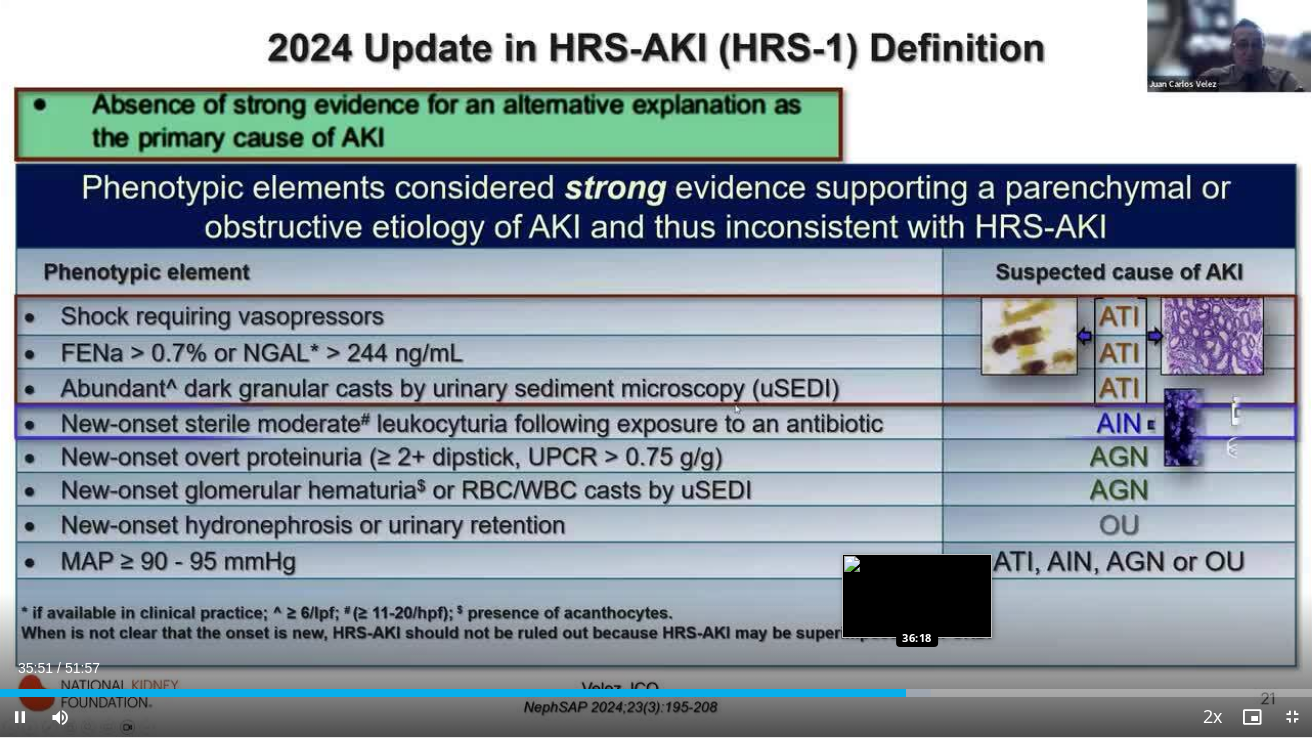 click at bounding box center (912, 693) 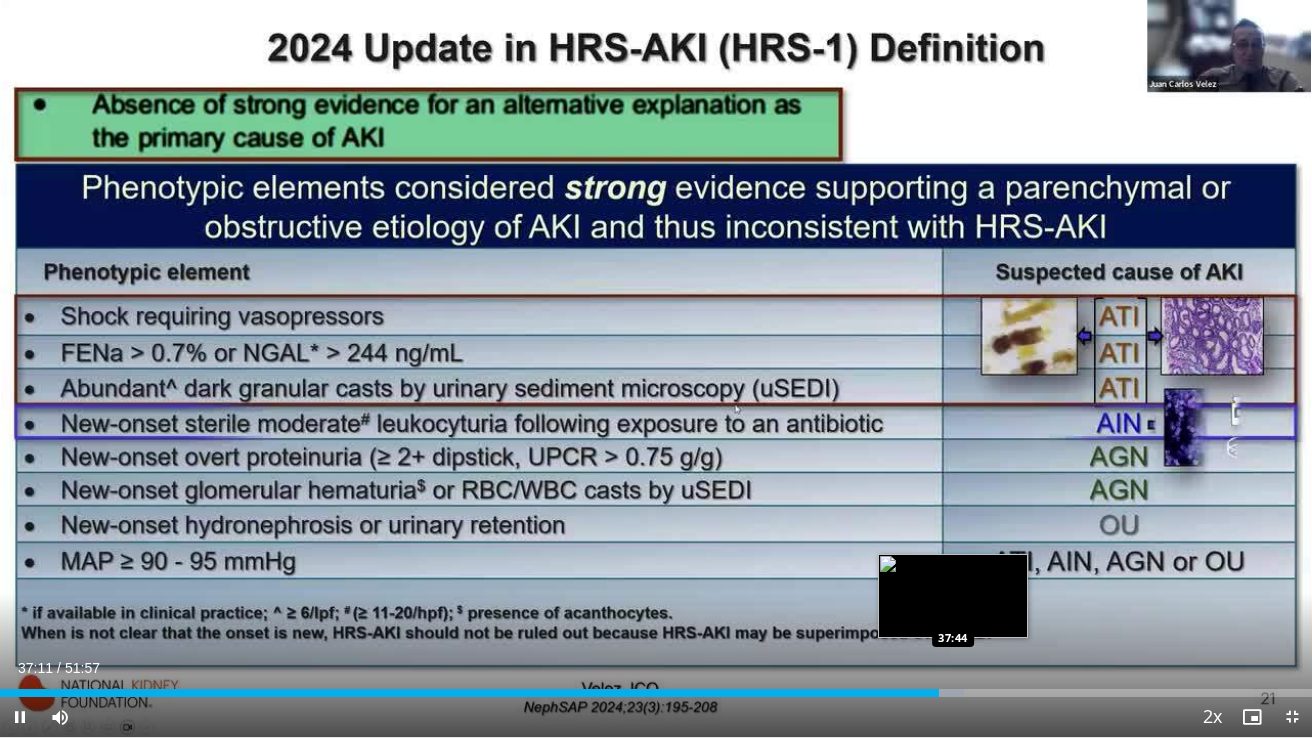 click on "Loaded :  73.51% 37:11 37:44" at bounding box center (656, 693) 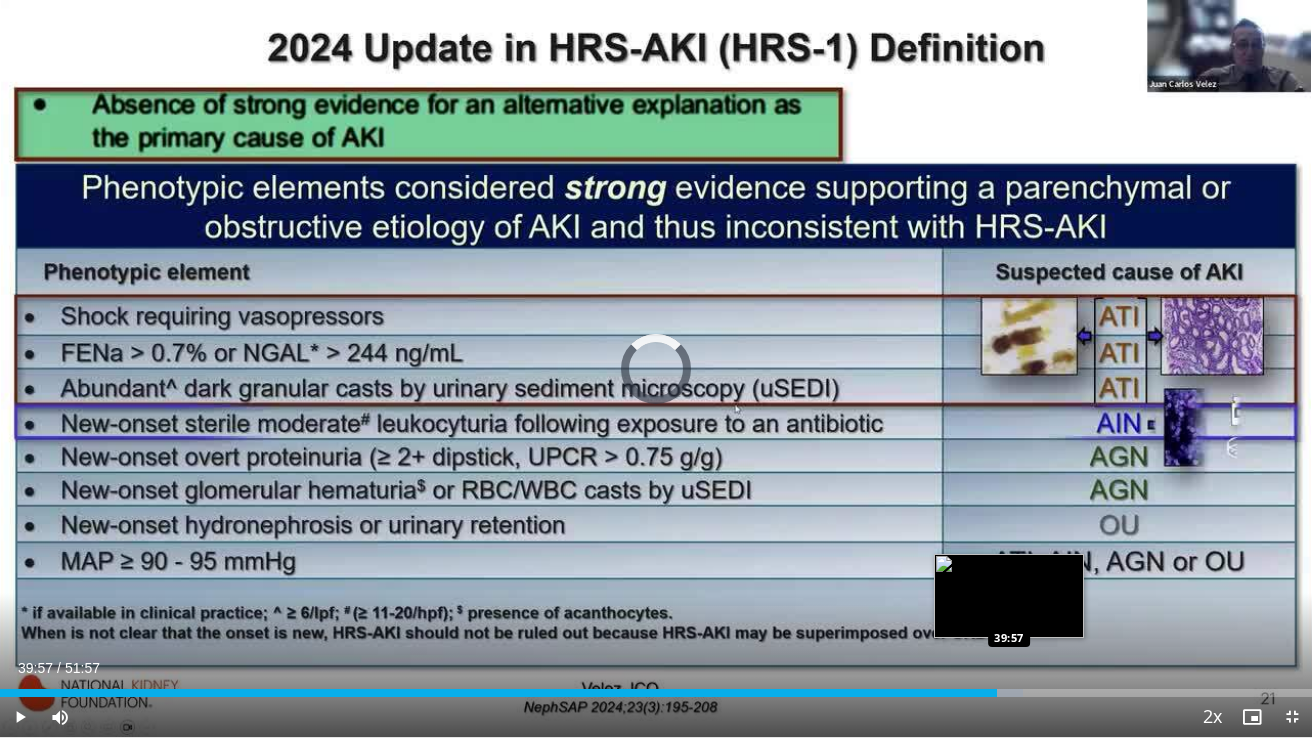 click on "Loaded :  77.96% 39:57 39:57" at bounding box center (656, 693) 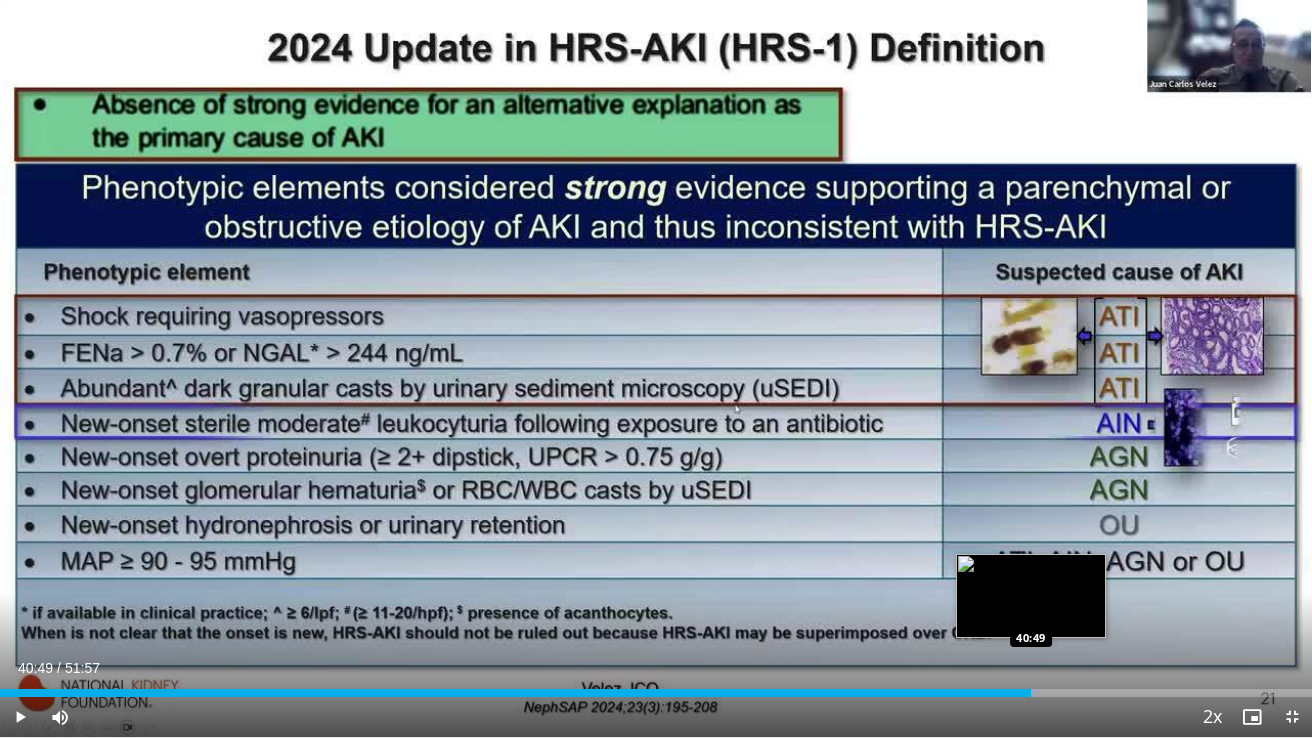 click on "Loaded :  79.24% 40:49 40:49" at bounding box center [656, 687] 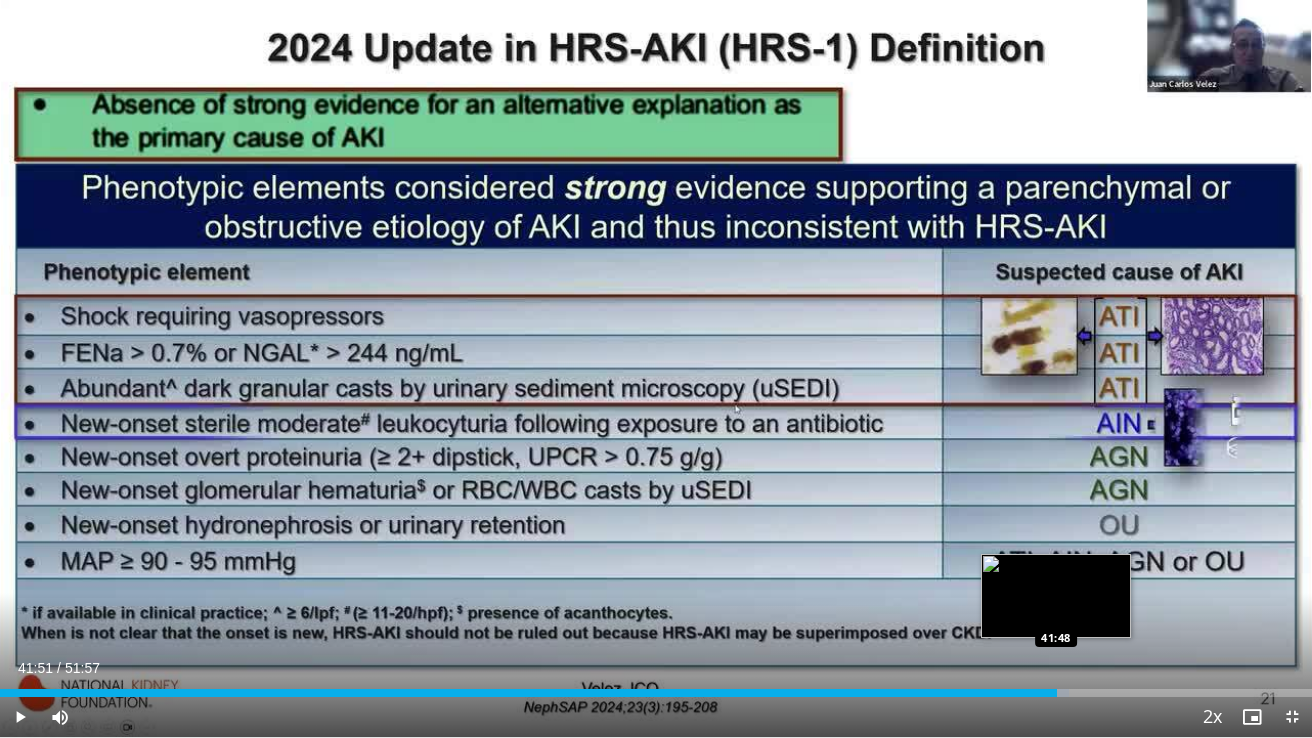 click on "Loaded :  81.47% 41:51 41:48" at bounding box center [656, 693] 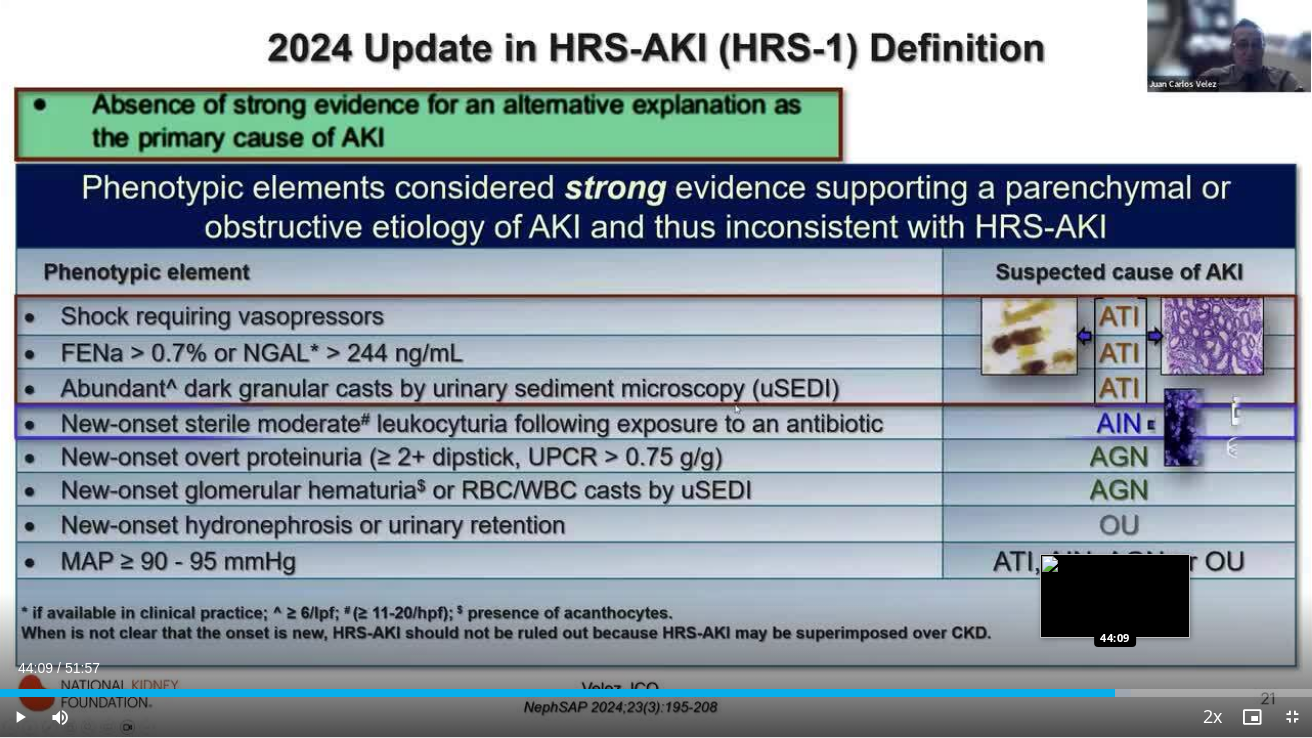 click at bounding box center [1111, 693] 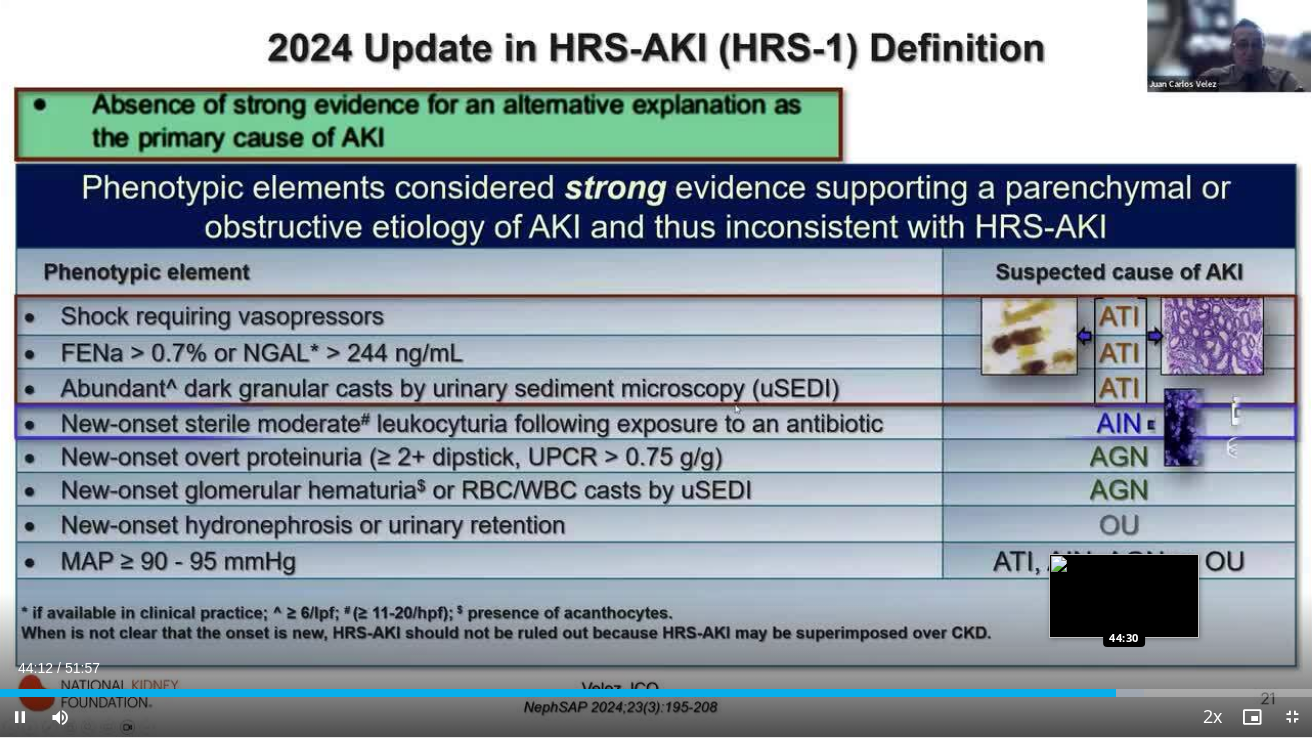 click on "**********" at bounding box center (656, 369) 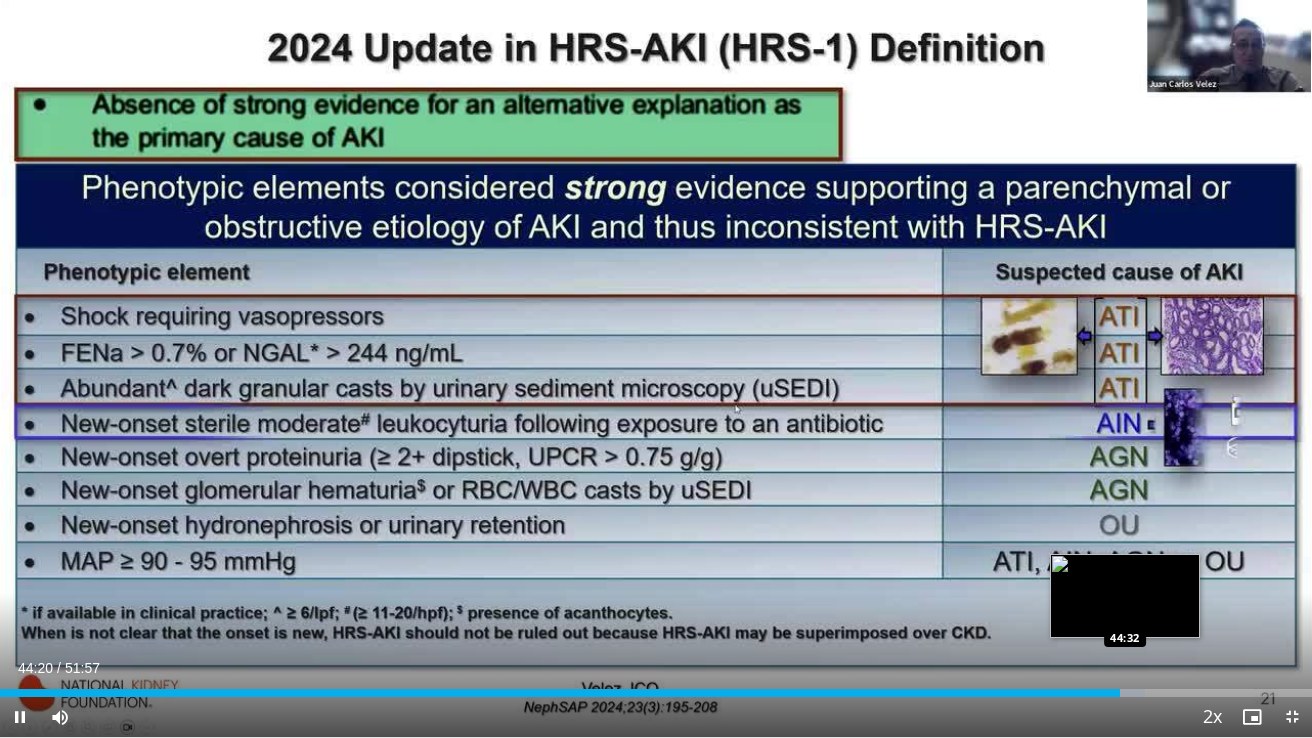 click on "**********" at bounding box center [656, 369] 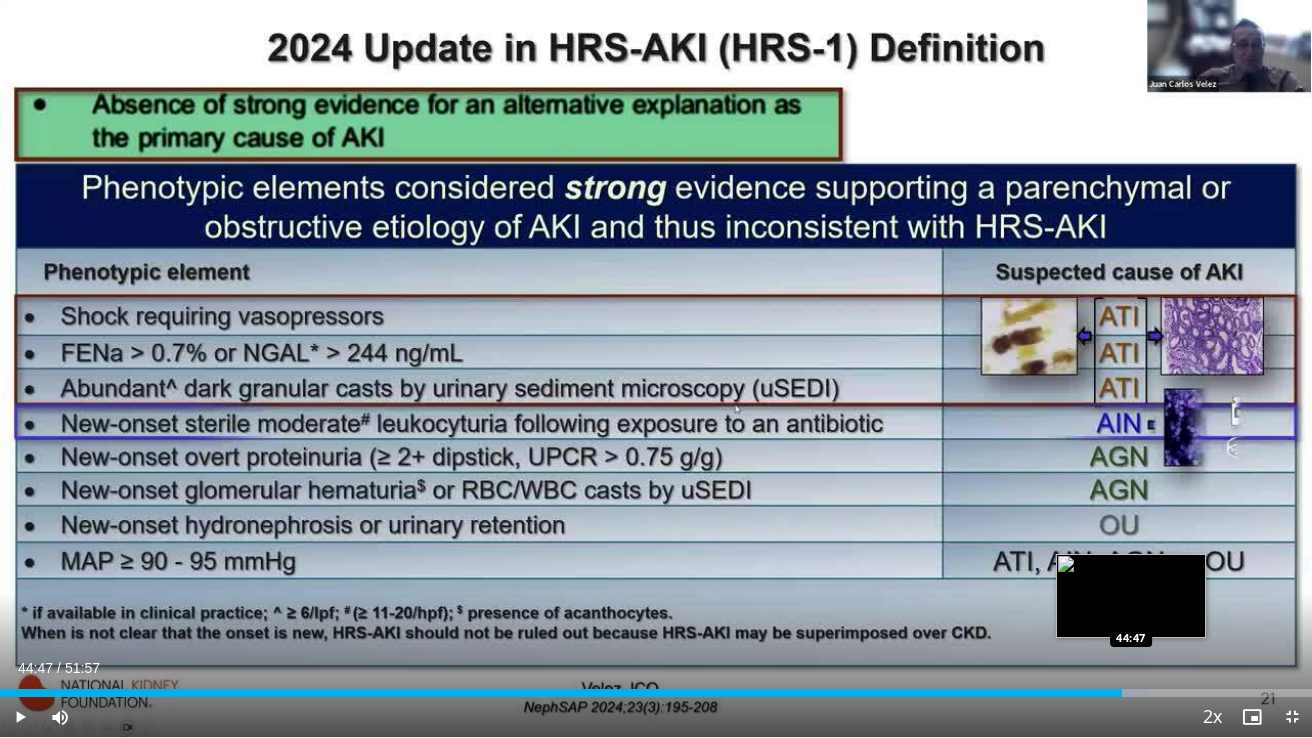 click on "Loaded :  87.52% 44:25 44:47" at bounding box center (656, 693) 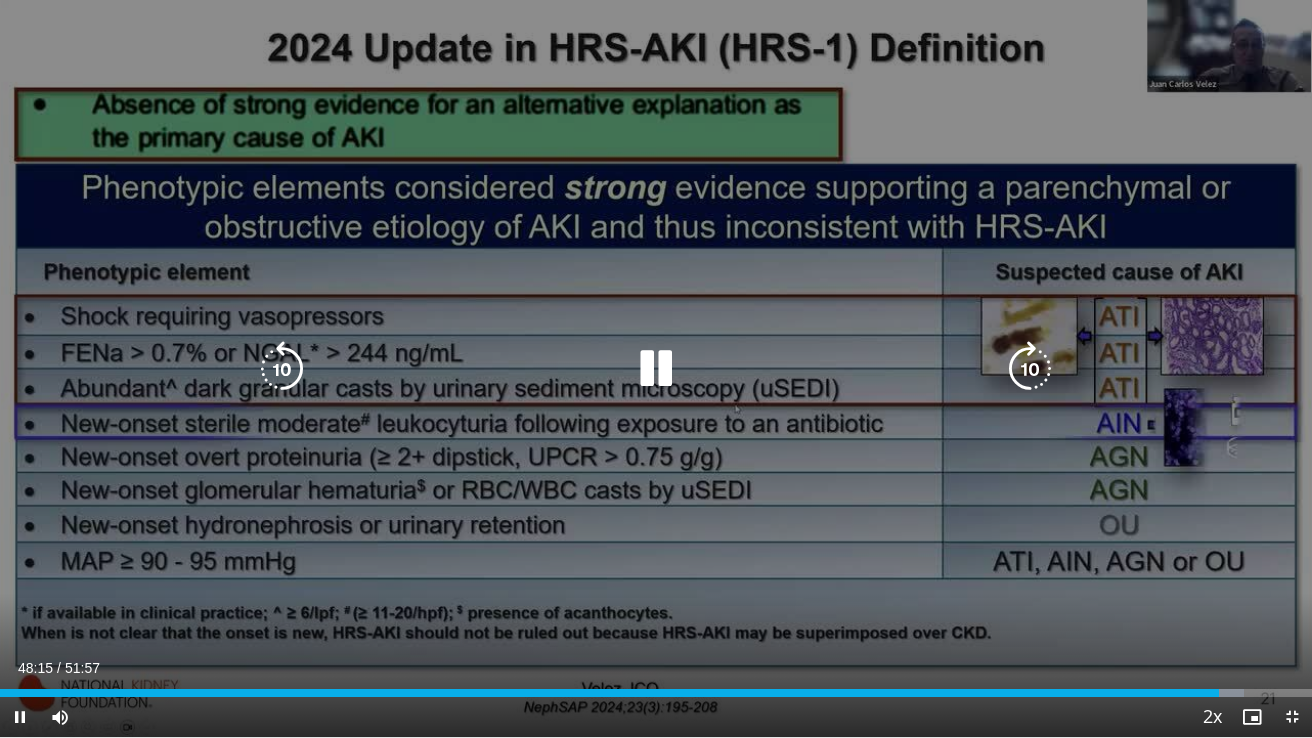 click on "10 seconds
Tap to unmute" at bounding box center (656, 368) 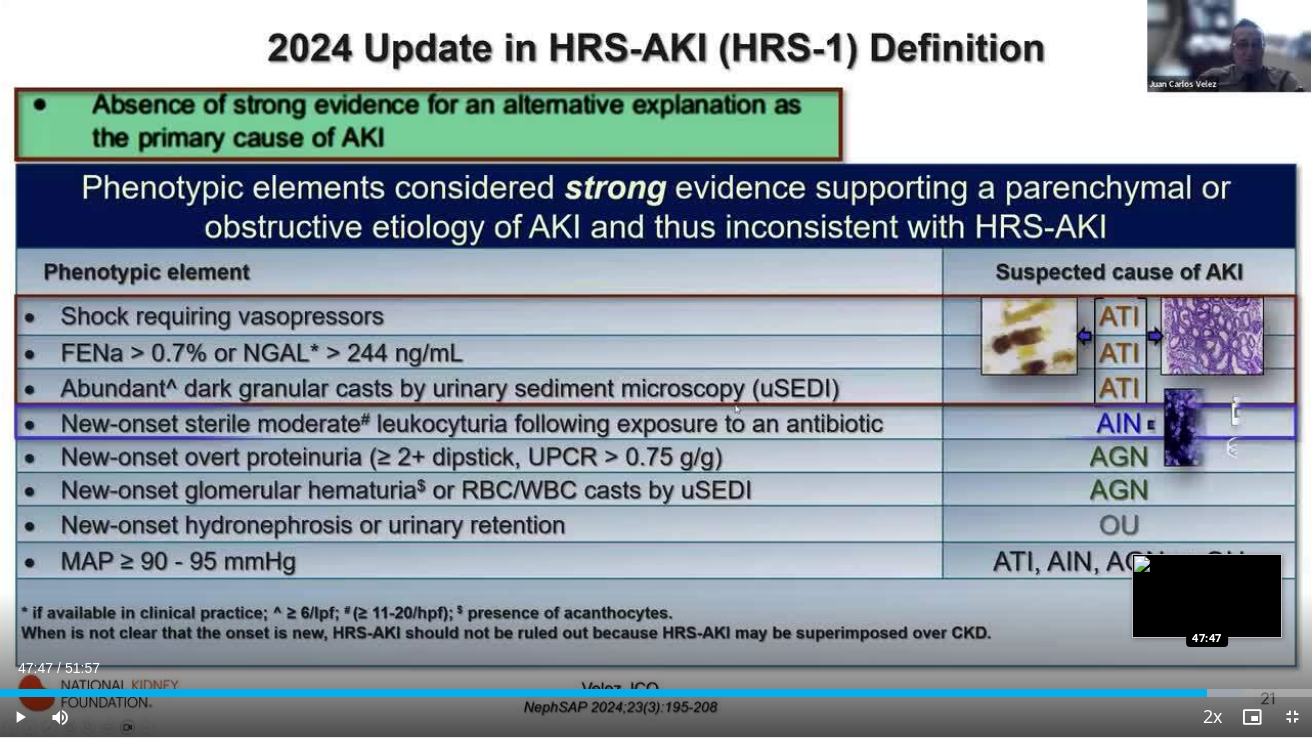 click on "47:47" at bounding box center [603, 693] 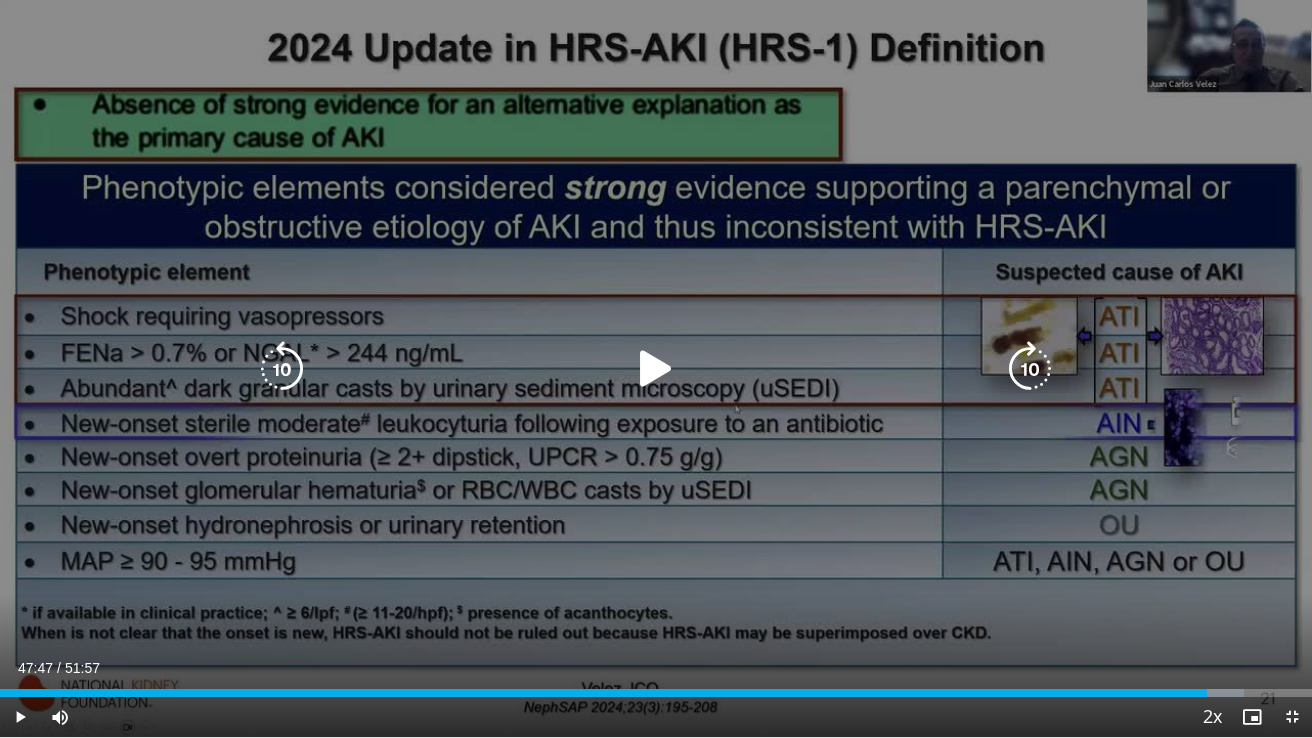 click at bounding box center (656, 369) 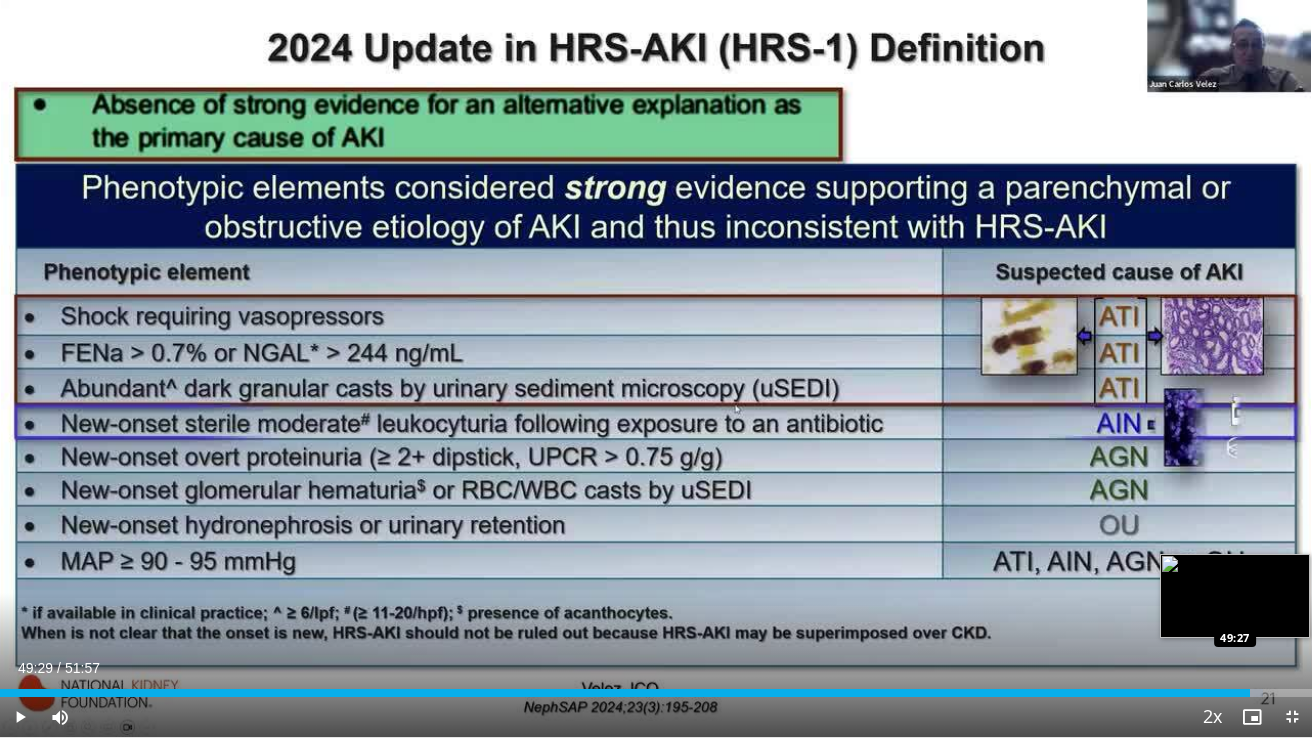 click at bounding box center [1242, 693] 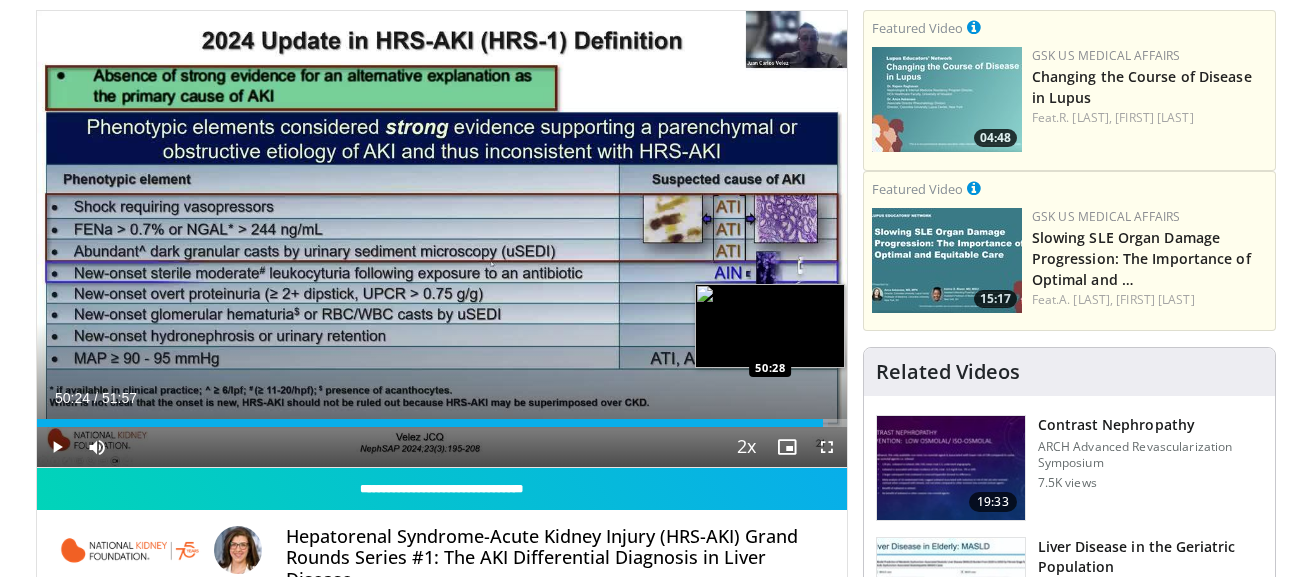 click on "Loaded :  97.70% 50:24 50:28" at bounding box center [442, 423] 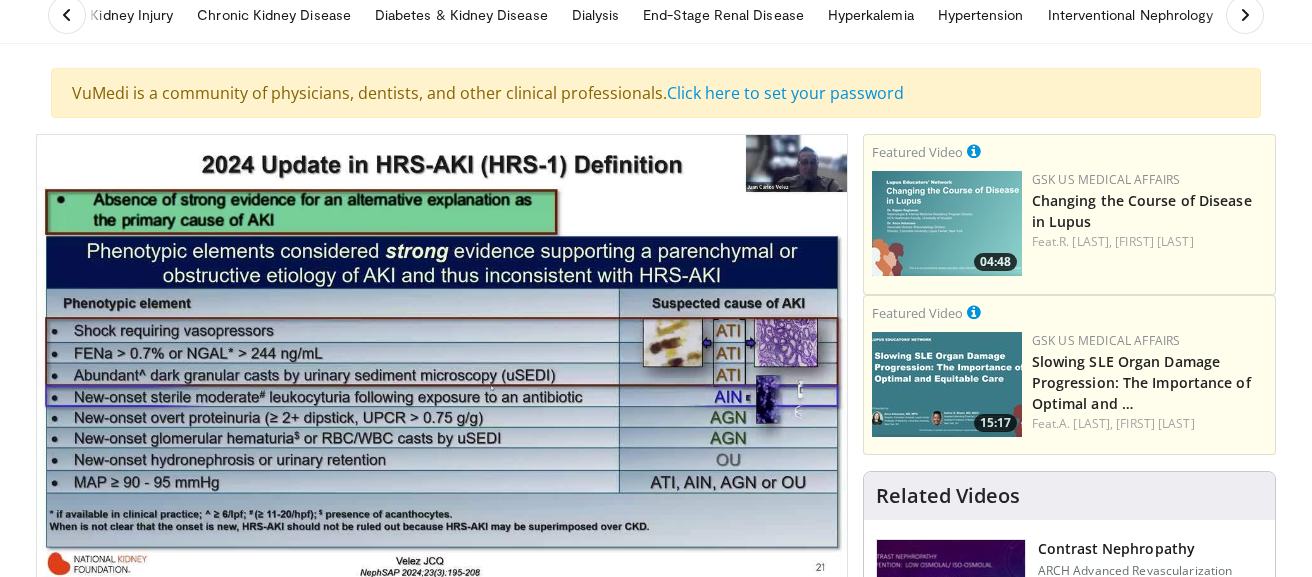 scroll, scrollTop: 144, scrollLeft: 0, axis: vertical 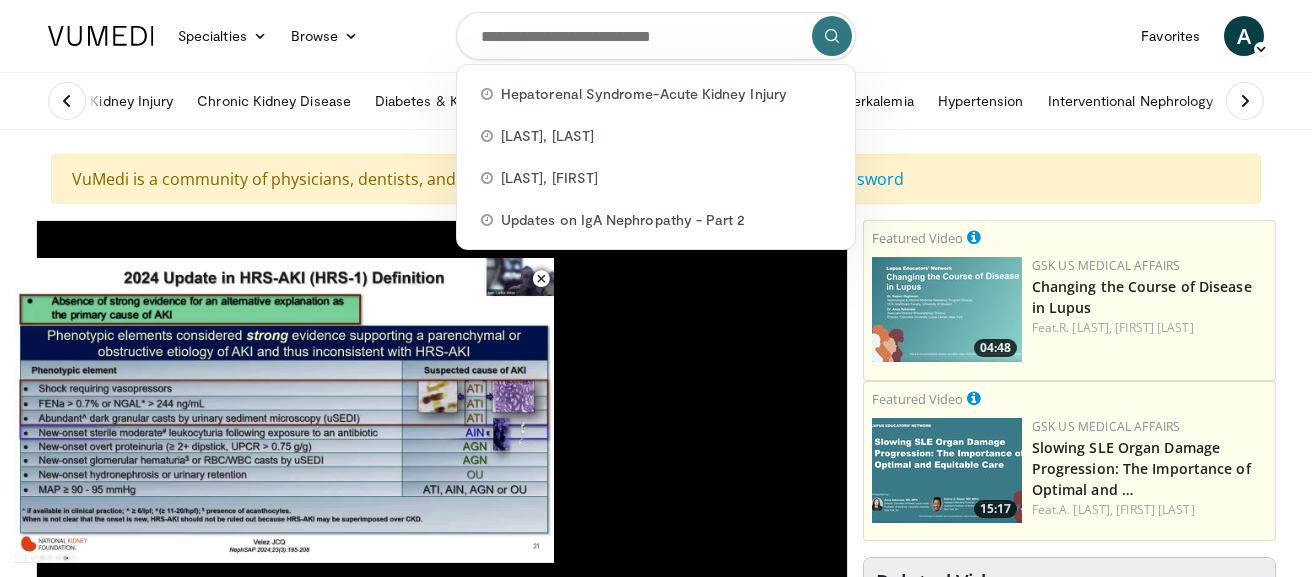 click at bounding box center (656, 36) 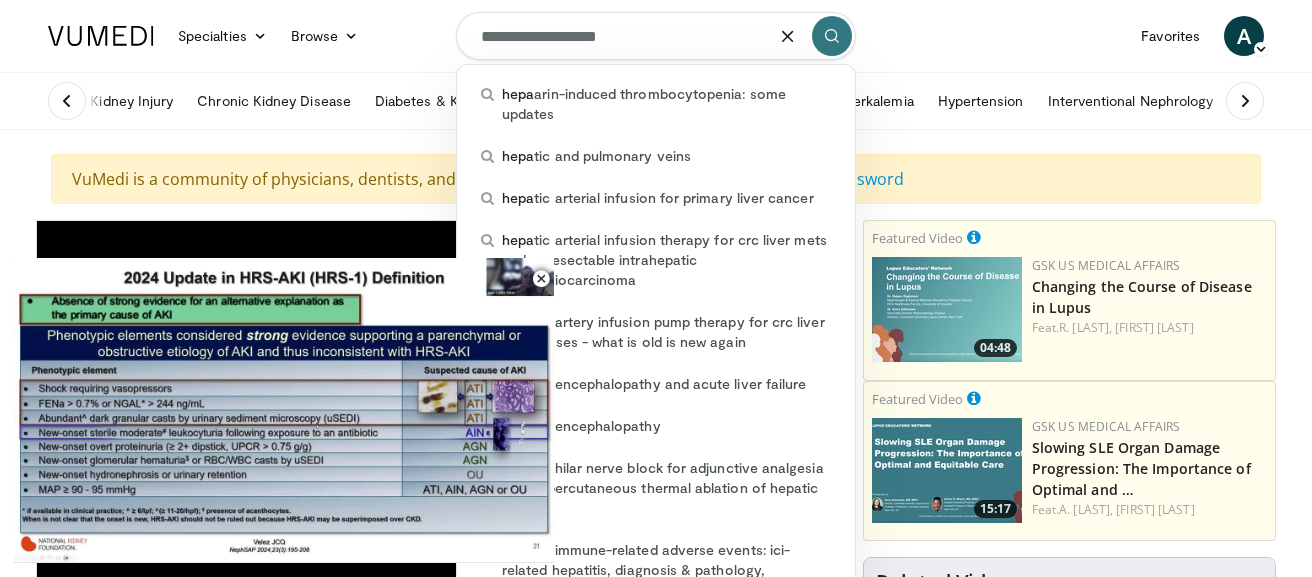 type on "**********" 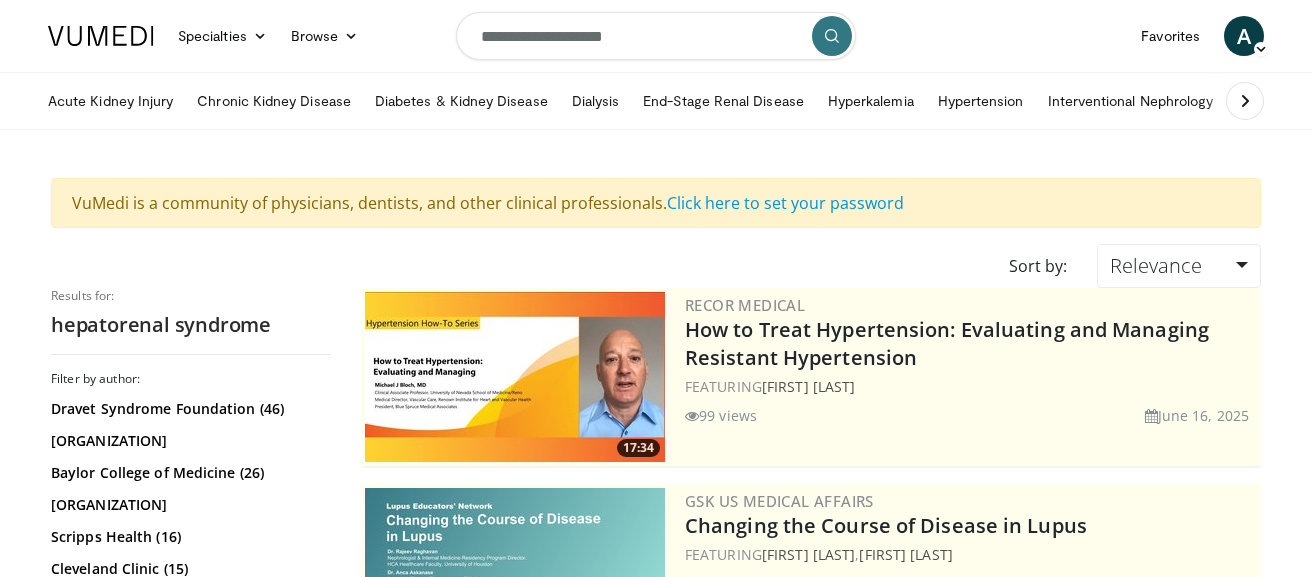 scroll, scrollTop: 0, scrollLeft: 0, axis: both 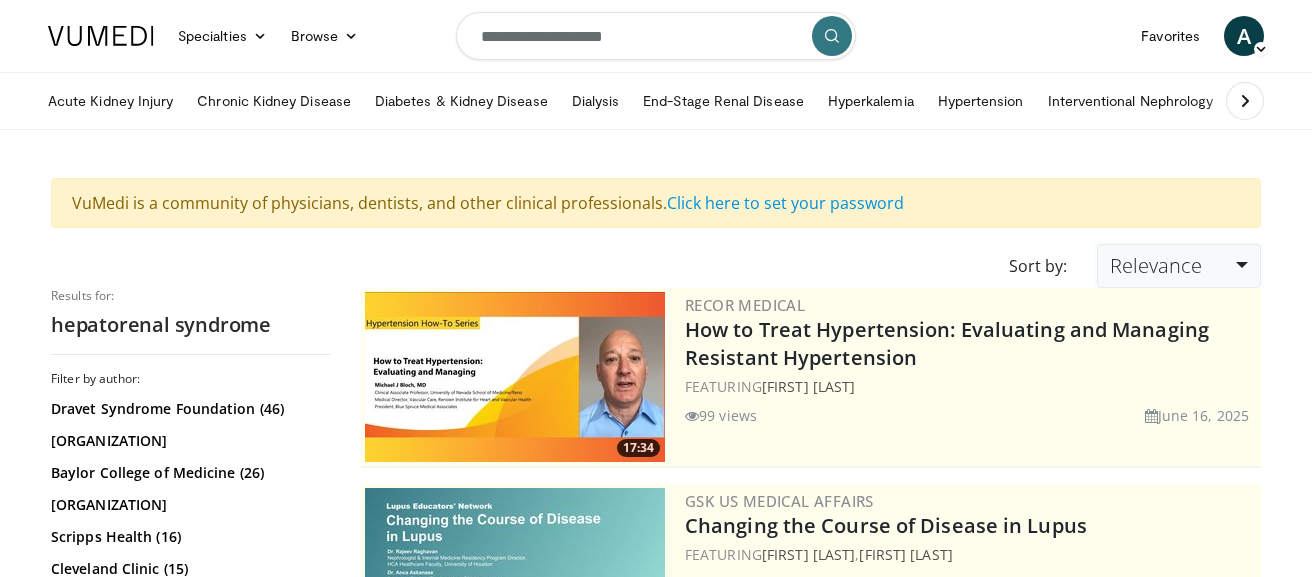 click on "Relevance" at bounding box center (1156, 265) 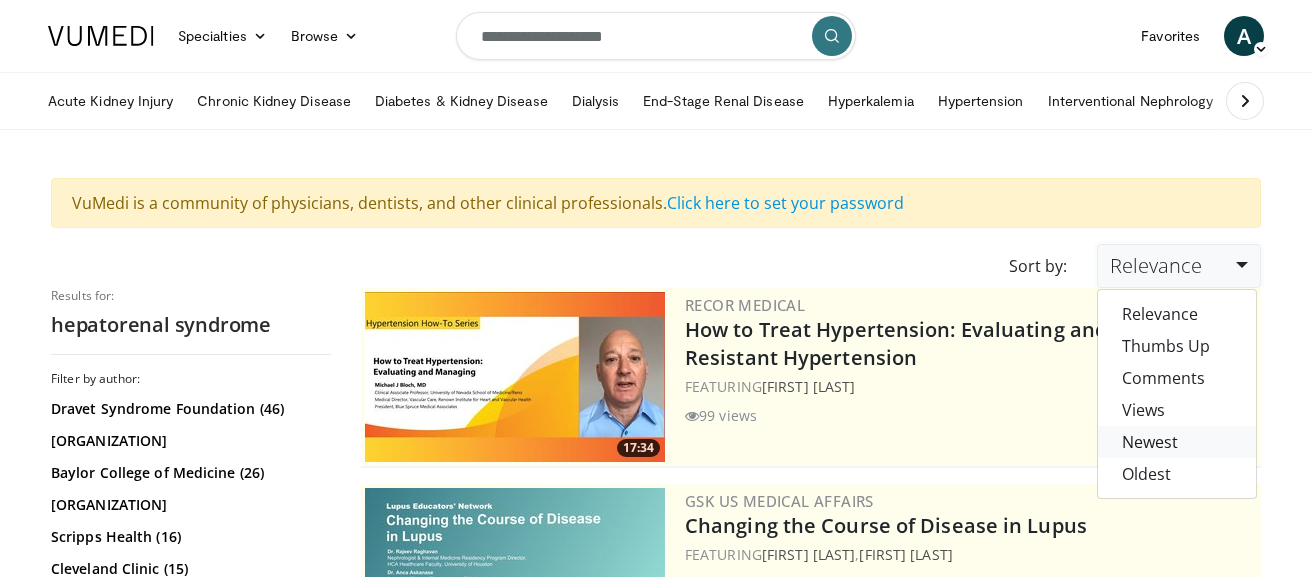 click on "Newest" at bounding box center (1177, 442) 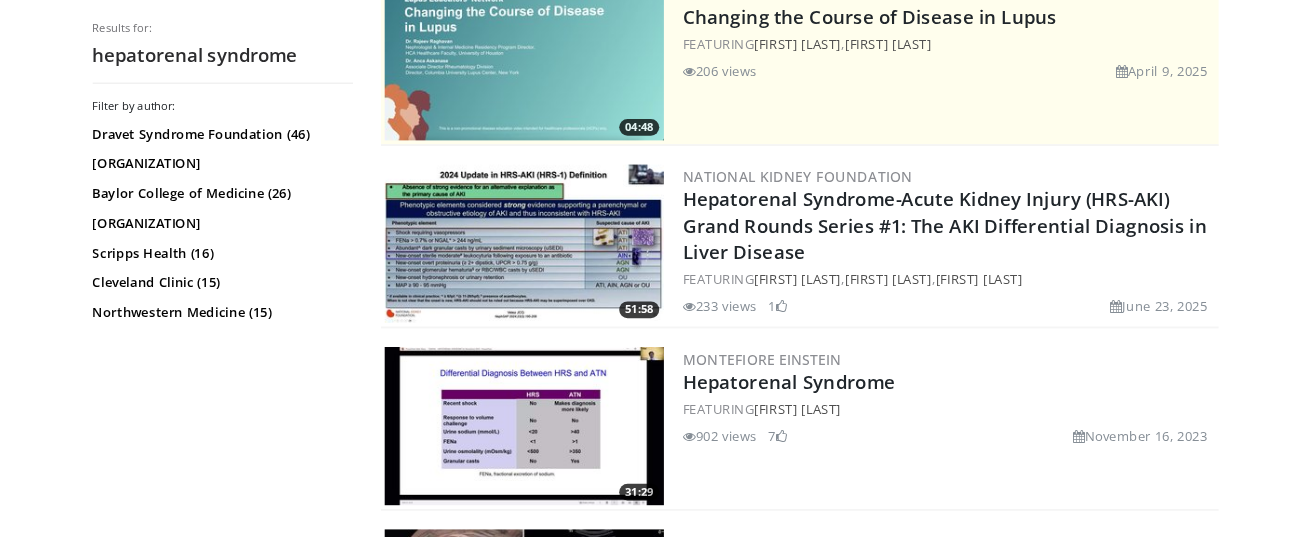 scroll, scrollTop: 557, scrollLeft: 0, axis: vertical 